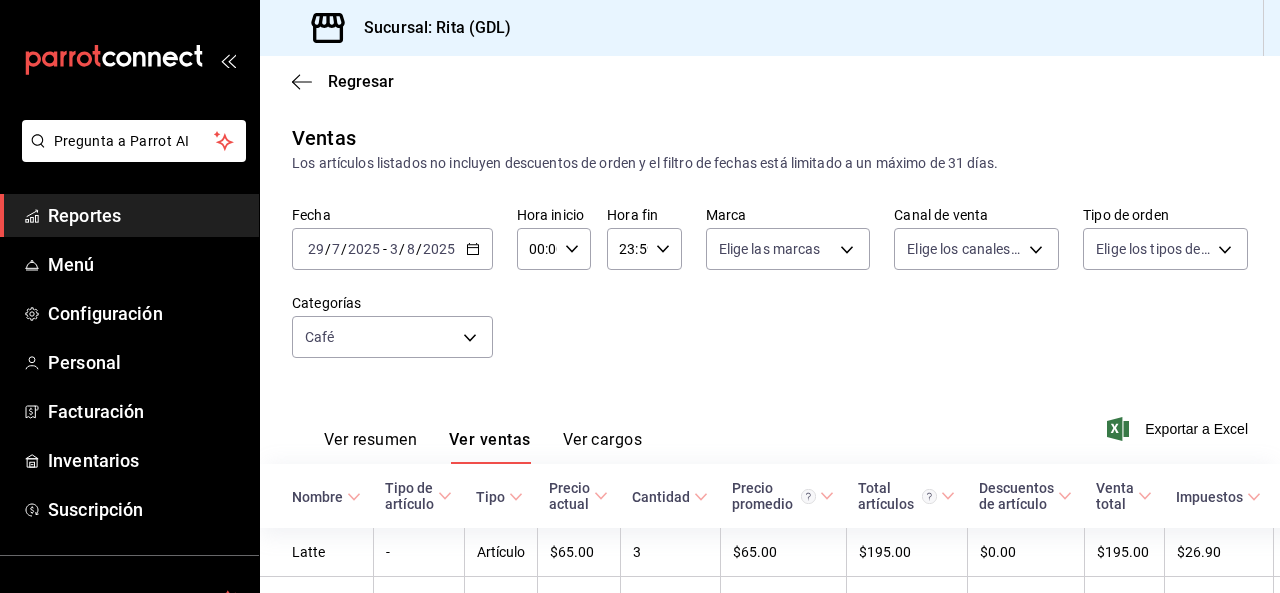 scroll, scrollTop: 0, scrollLeft: 0, axis: both 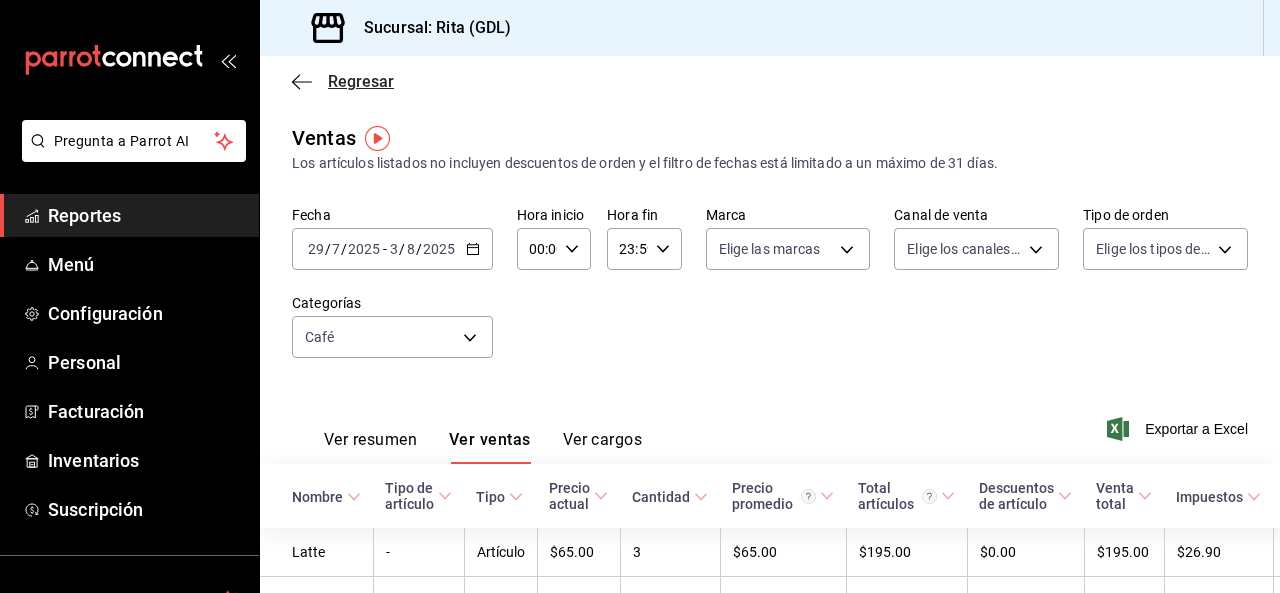 click 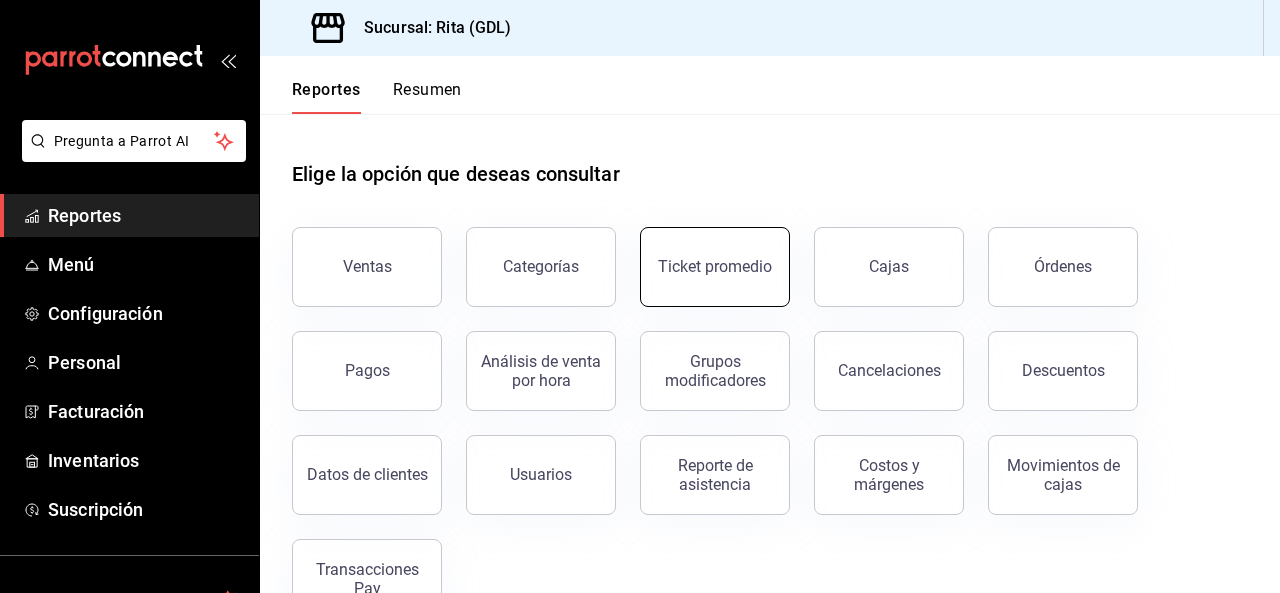 click on "Ticket promedio" at bounding box center (715, 267) 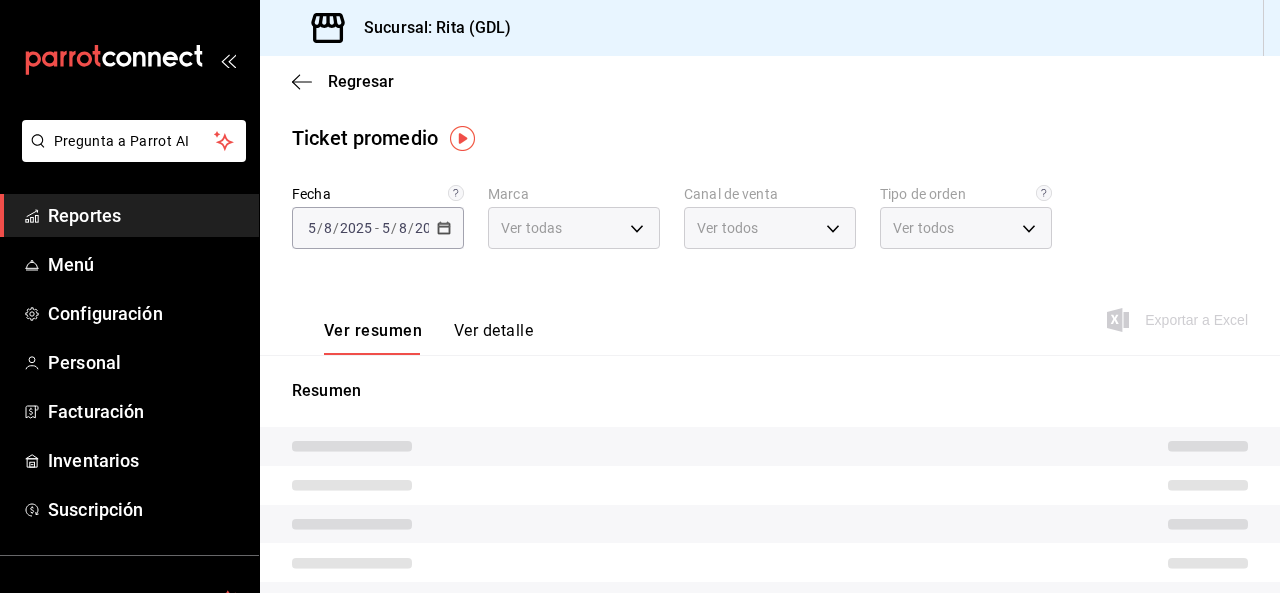 type on "c98b01ad-3431-465a-b391-fd370b6183a3" 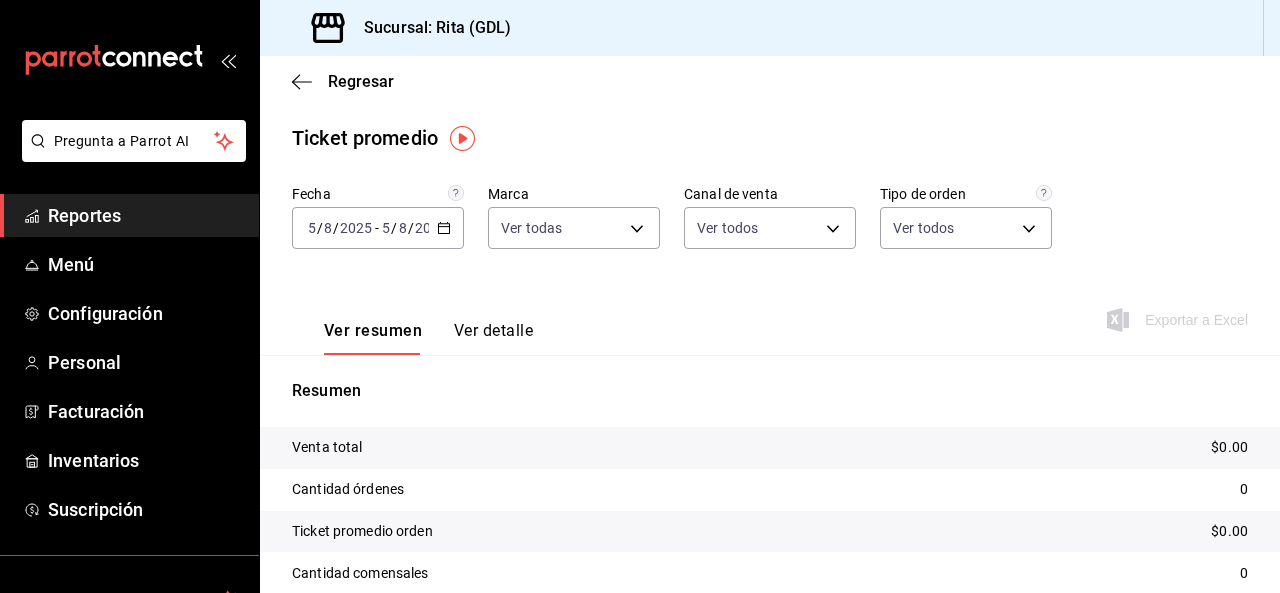 click 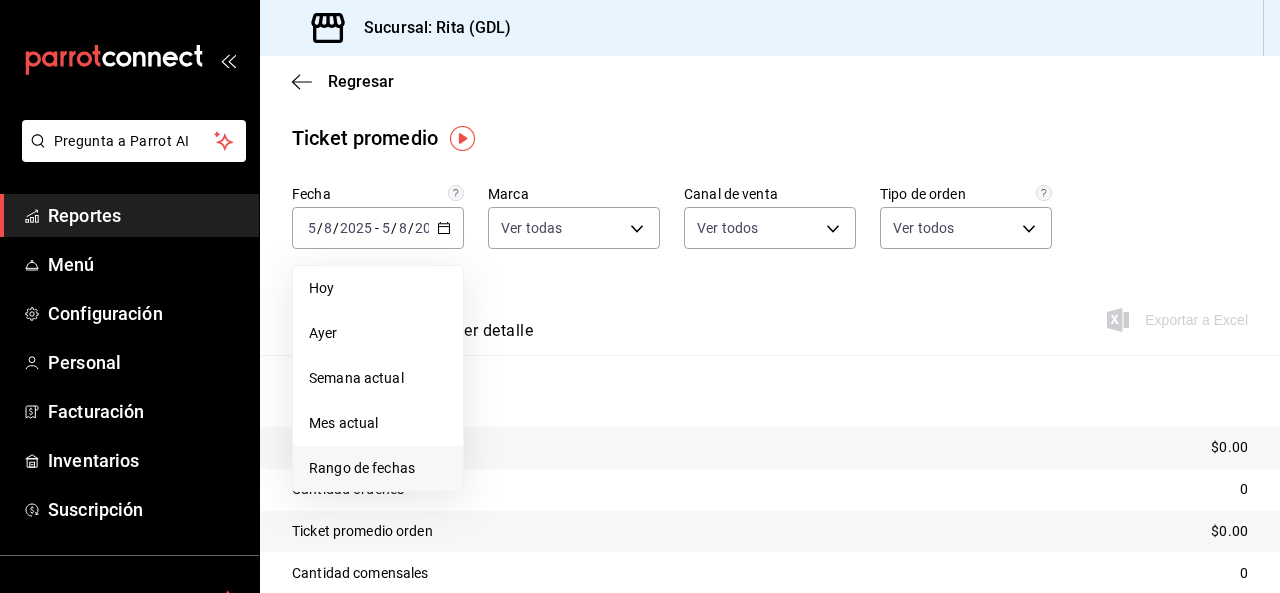 click on "Rango de fechas" at bounding box center (378, 468) 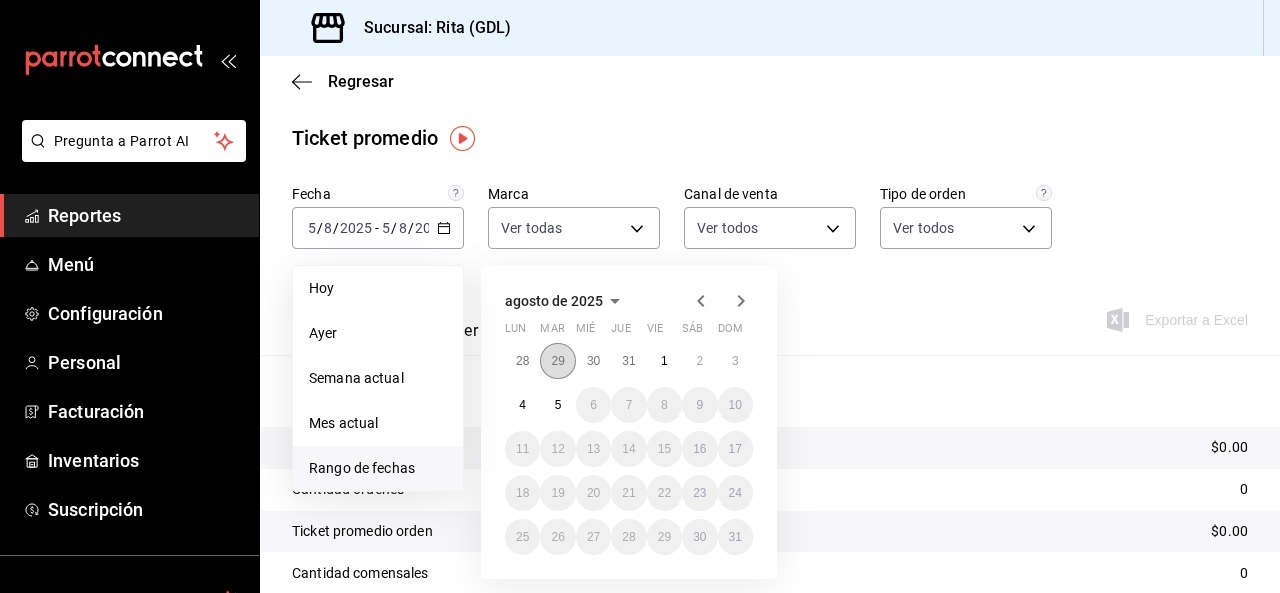 click on "29" at bounding box center (557, 361) 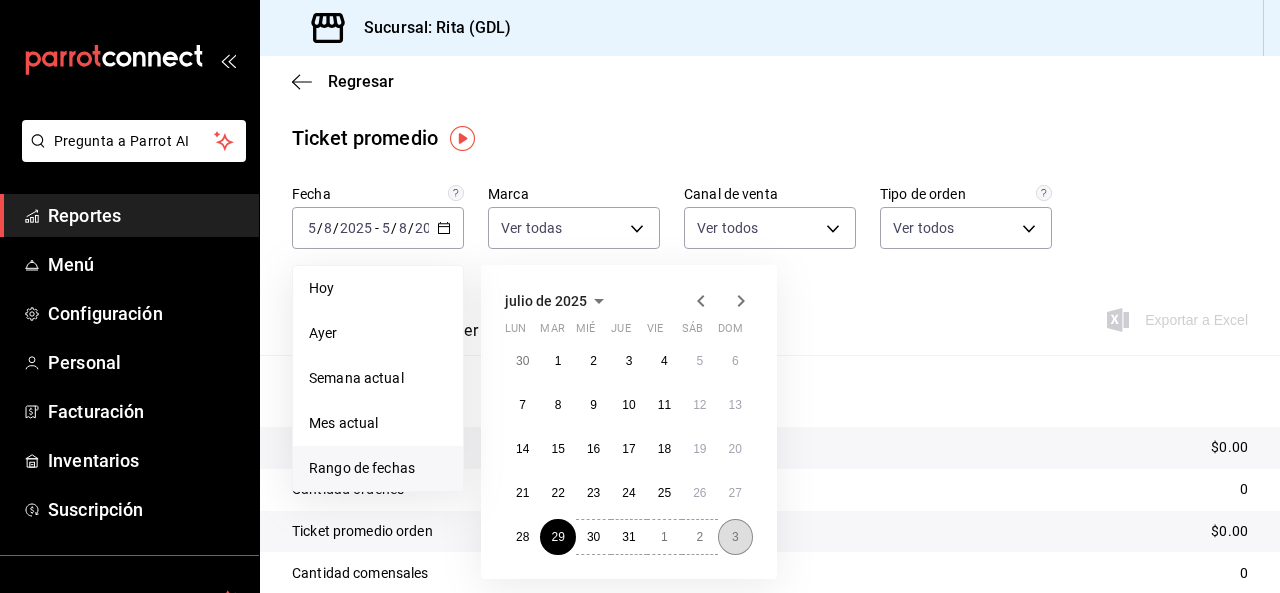 click on "3" at bounding box center [735, 537] 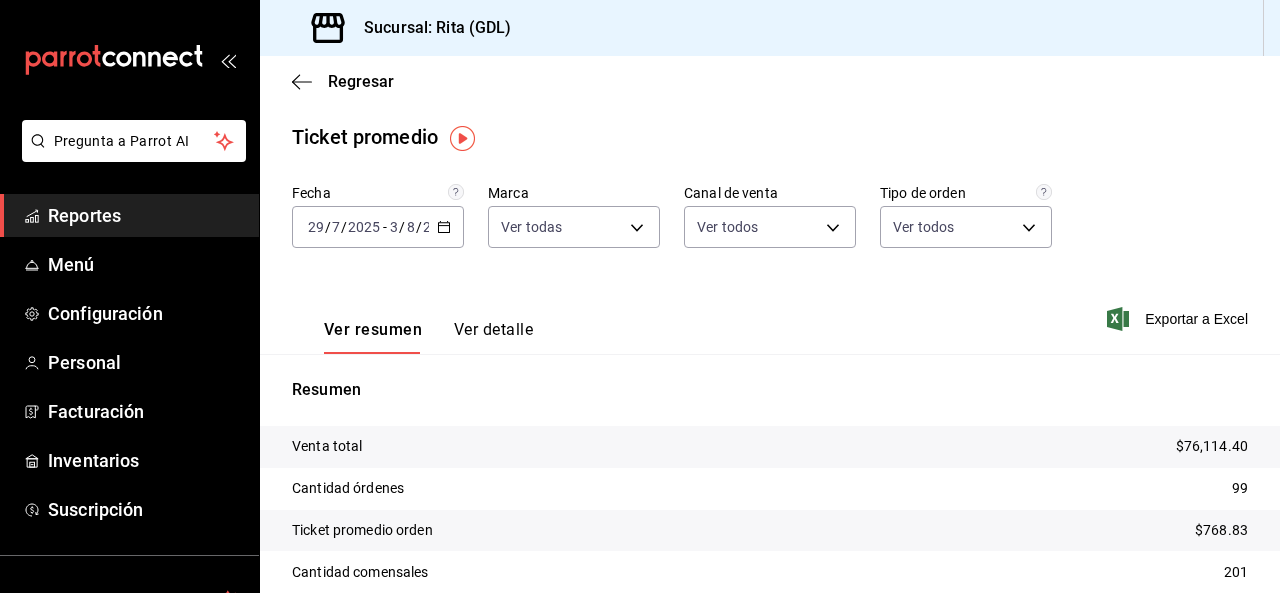 scroll, scrollTop: 0, scrollLeft: 0, axis: both 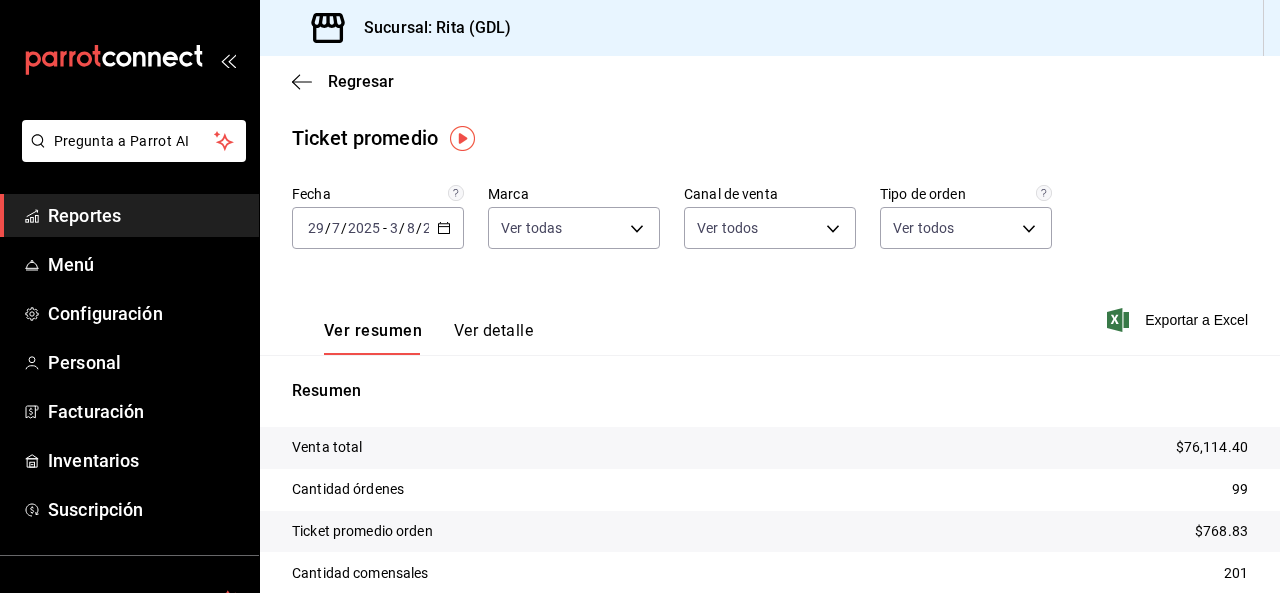 click on "Ver detalle" at bounding box center (493, 338) 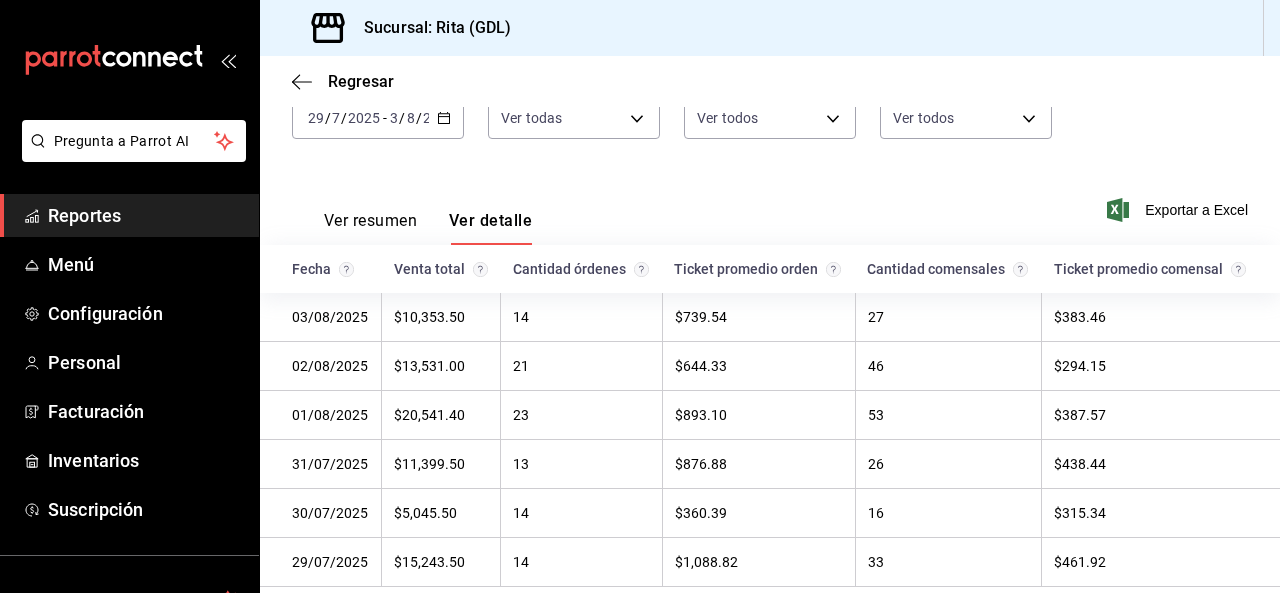 scroll, scrollTop: 178, scrollLeft: 0, axis: vertical 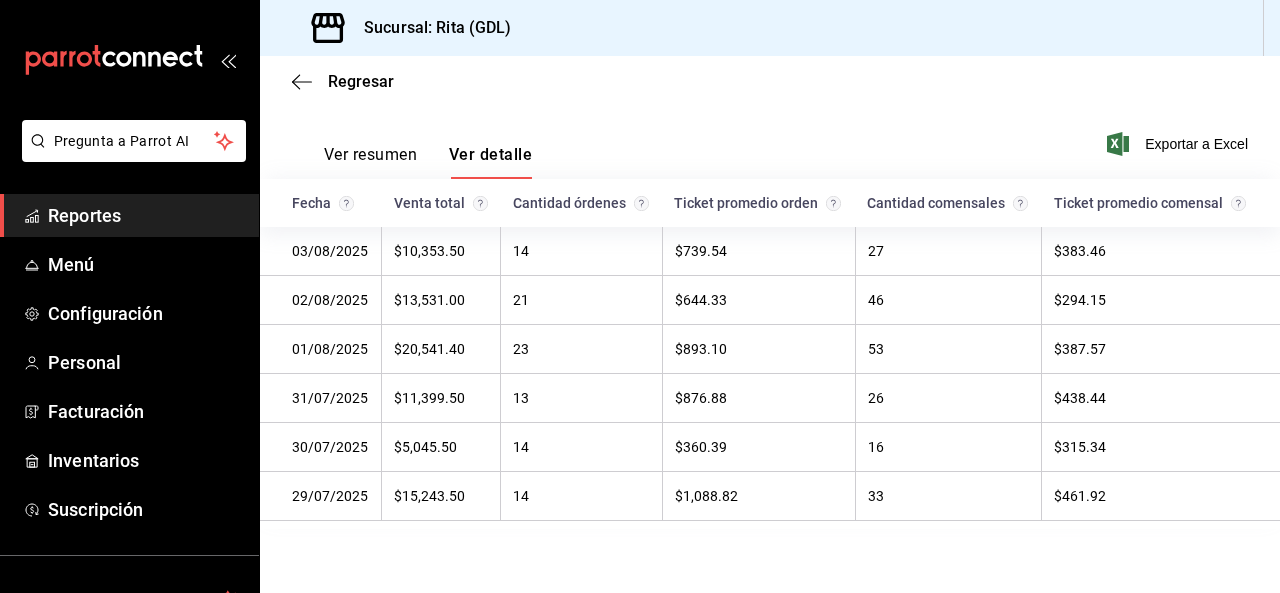 click on "Regresar" at bounding box center [770, 81] 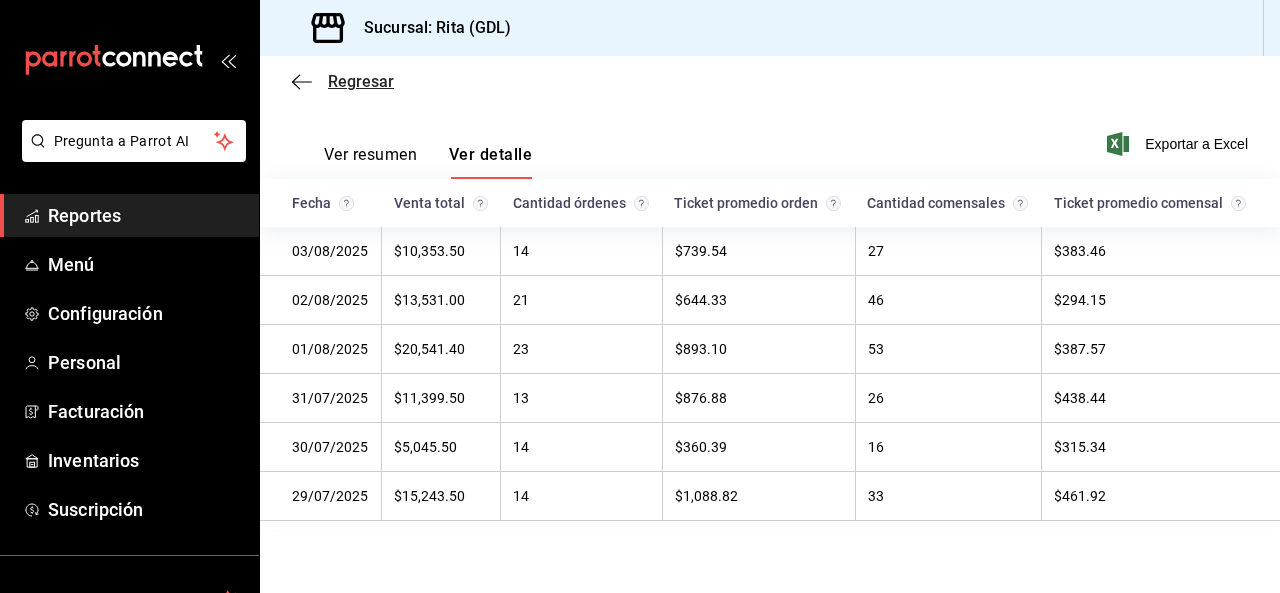 click 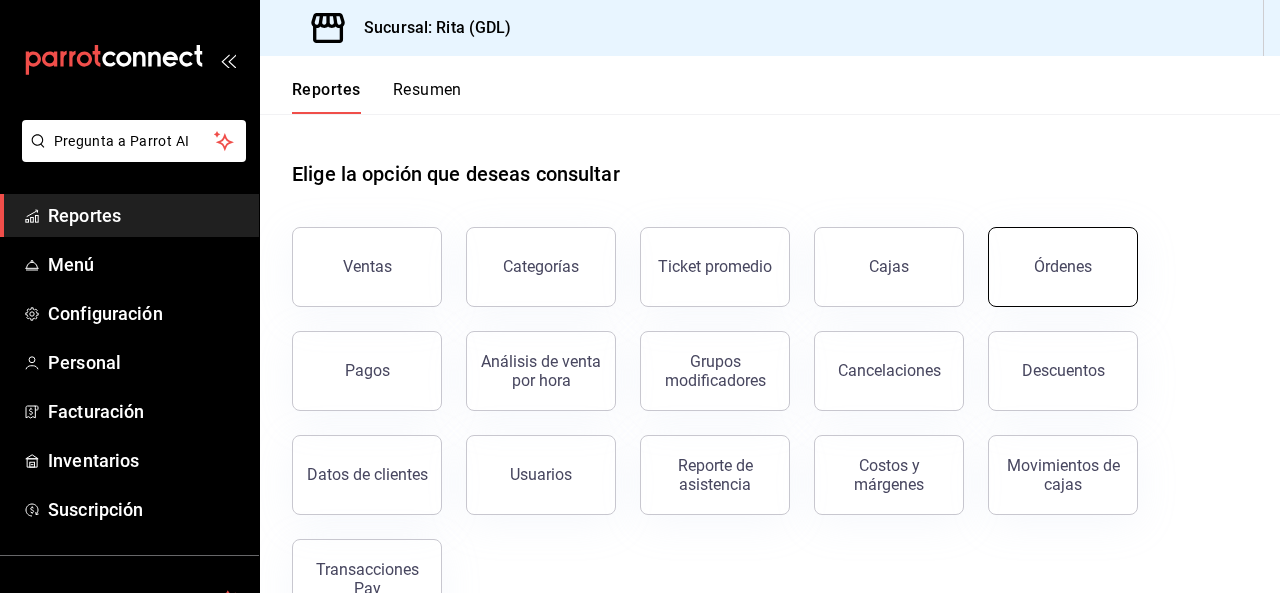 click on "Órdenes" at bounding box center (1063, 266) 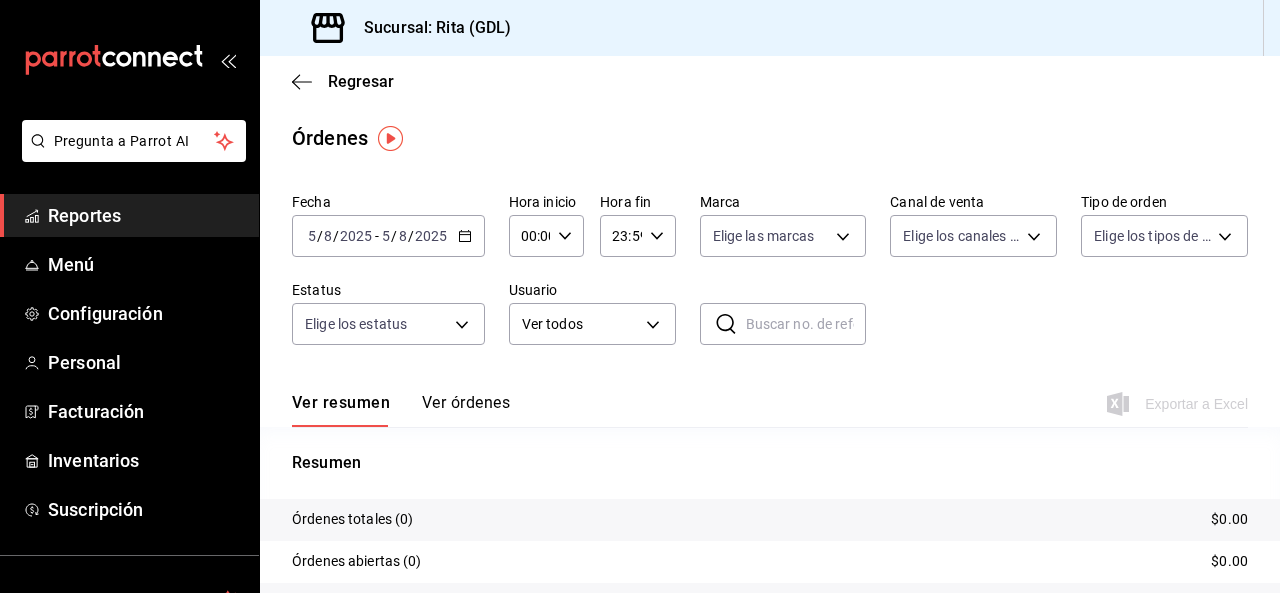 click on "2025" at bounding box center [431, 236] 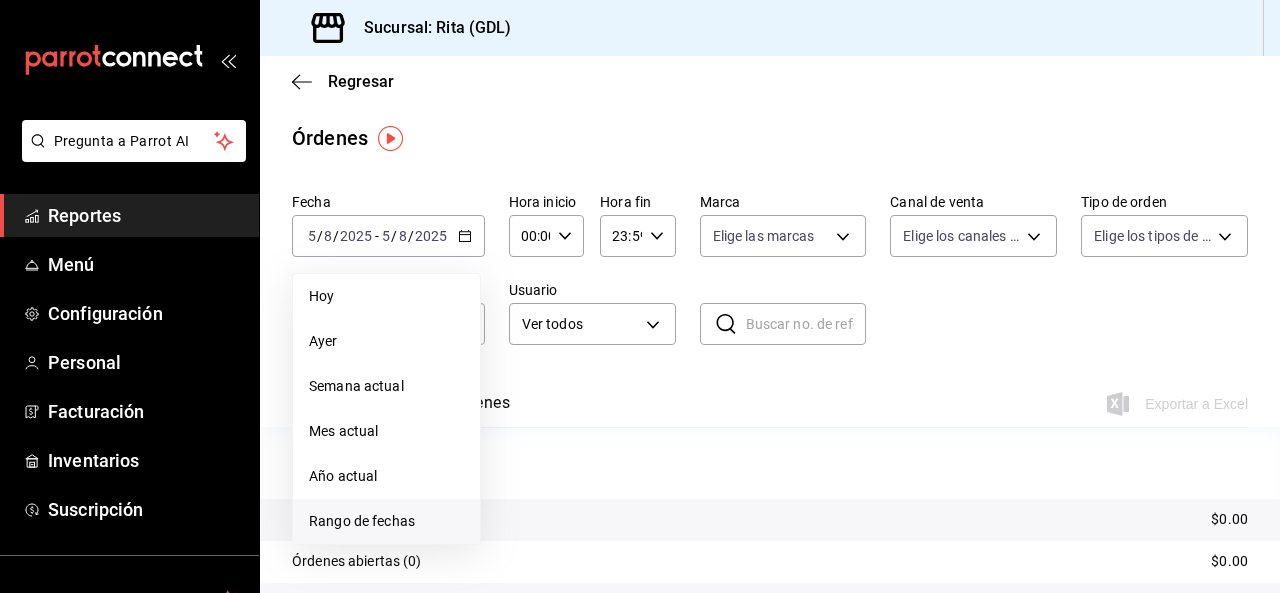 click on "Rango de fechas" at bounding box center (386, 521) 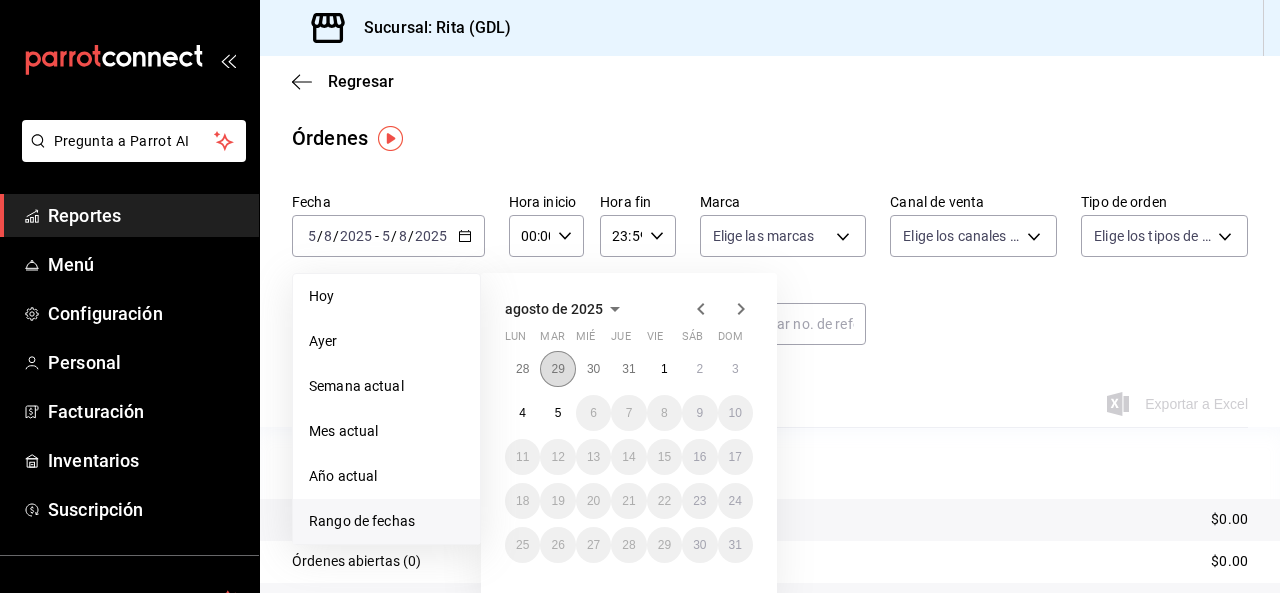 click on "29" at bounding box center [557, 369] 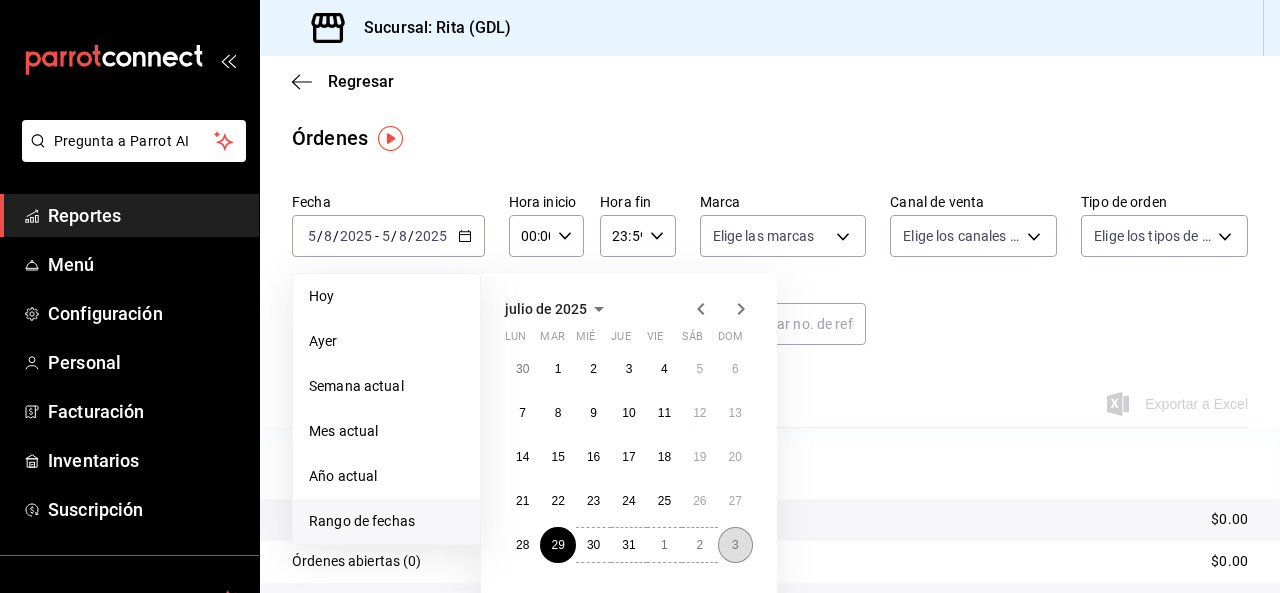 click on "3" at bounding box center [735, 545] 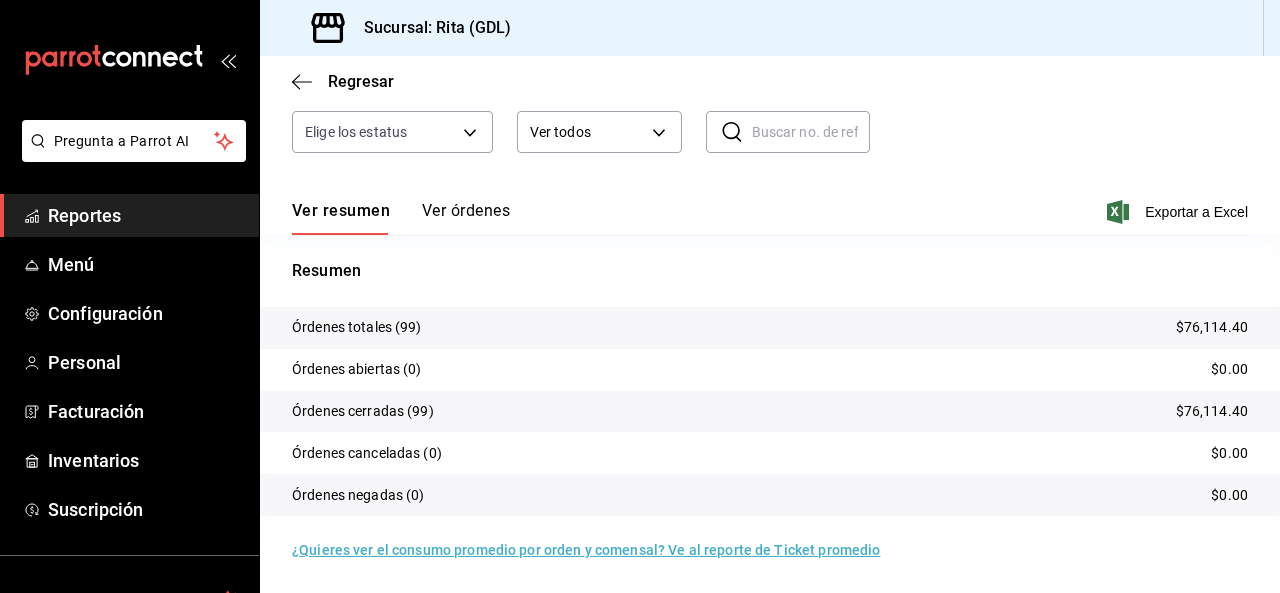 scroll, scrollTop: 0, scrollLeft: 0, axis: both 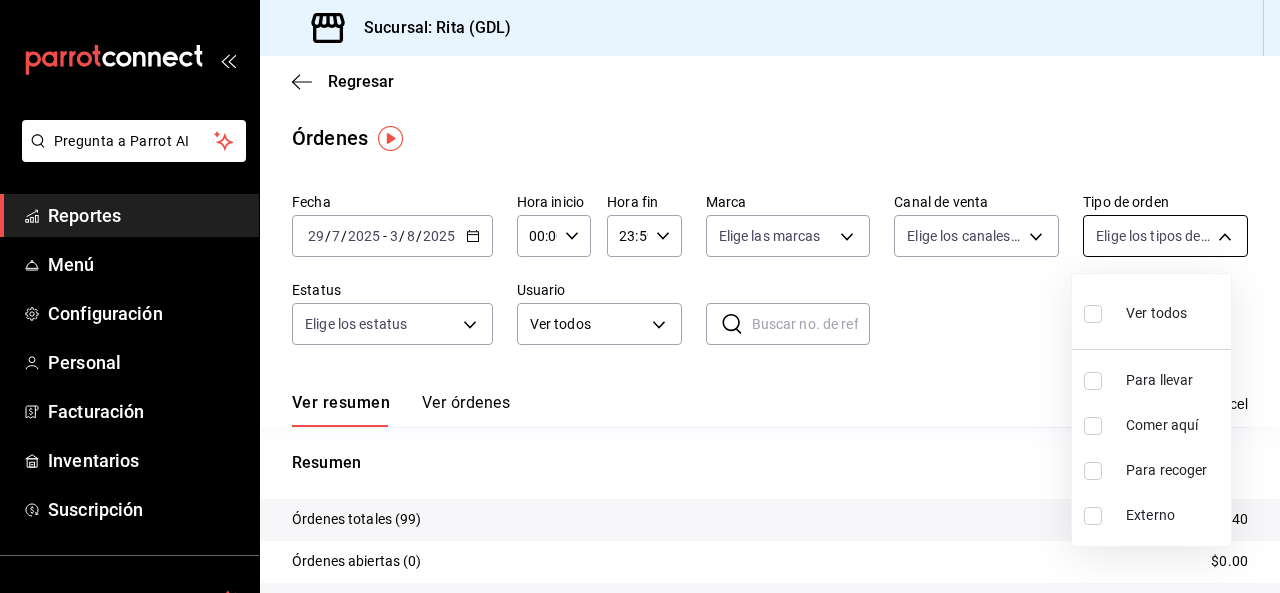 click on "Pregunta a Parrot AI Reportes   Menú   Configuración   Personal   Facturación   Inventarios   Suscripción   Ayuda Recomienda Parrot   [PERSON]   Sugerir nueva función   Sucursal: [CITY] ([STATE_CODE]) Regresar Órdenes Fecha 2025-07-29 29 / 7 / 2025 - 2025-08-03 3 / 8 / 2025 Hora inicio 00:00 Hora inicio Hora fin 23:59 Hora fin Marca Elige las marcas Canal de venta Elige los canales de venta Tipo de orden Elige los tipos de orden Estatus Elige los estatus Usuario Ver todos ALL ​ ​ Ver resumen Ver órdenes Exportar a Excel Resumen Órdenes totales (99) $76,114.40 Órdenes abiertas (0) $0.00 Órdenes cerradas (99) $76,114.40 Órdenes canceladas (0) $0.00 Órdenes negadas (0) $0.00 ¿Quieres ver el consumo promedio por orden y comensal? Ve al reporte de Ticket promedio Pregunta a Parrot AI Reportes   Menú   Configuración   Personal   Facturación   Inventarios   Suscripción   Ayuda Recomienda Parrot   [PERSON]   Sugerir nueva función   GANA 1 MES GRATIS EN TU SUSCRIPCIÓN AQUÍ Ver video tutorial Externo" at bounding box center (640, 296) 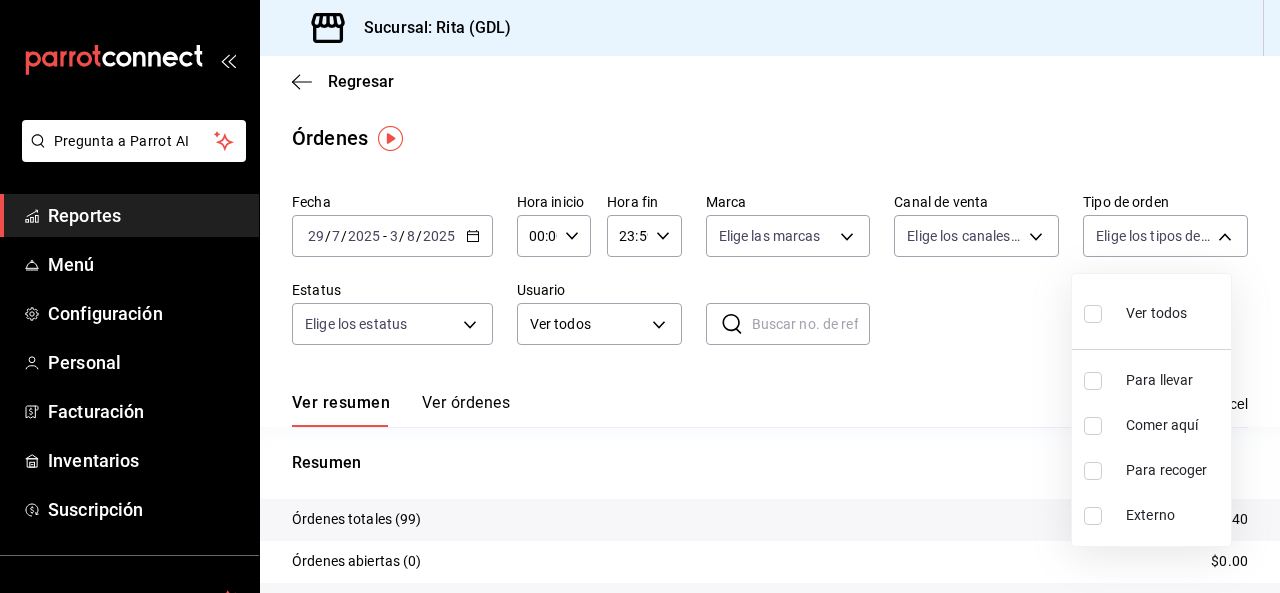 click on "Comer aquí" at bounding box center (1151, 425) 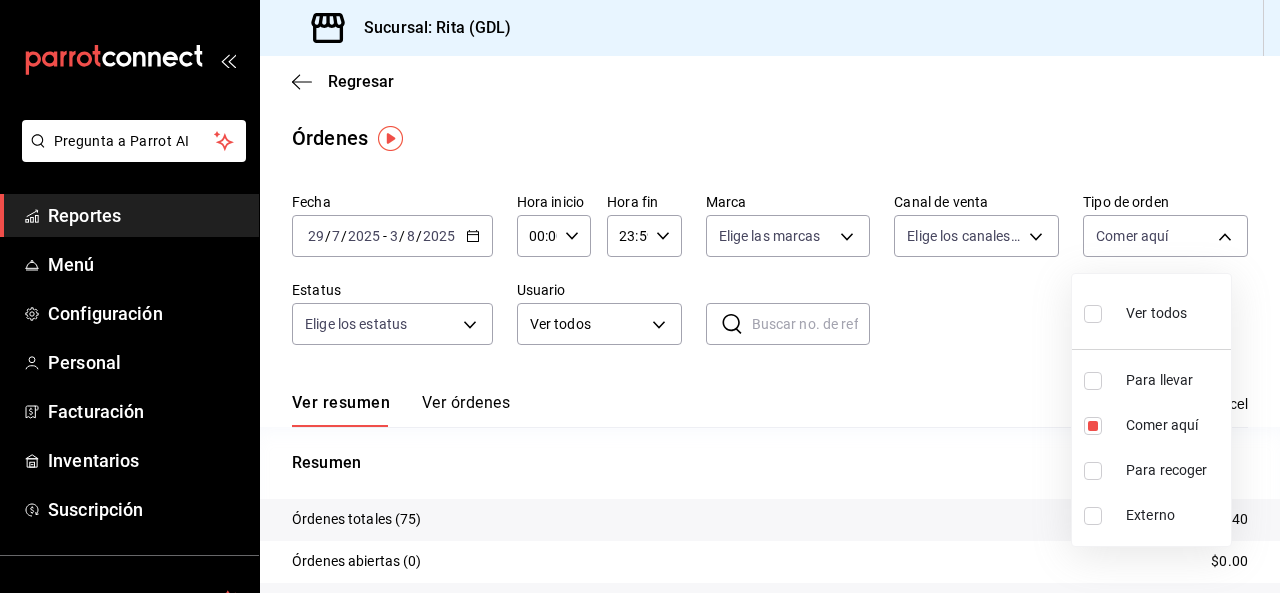 click at bounding box center (640, 296) 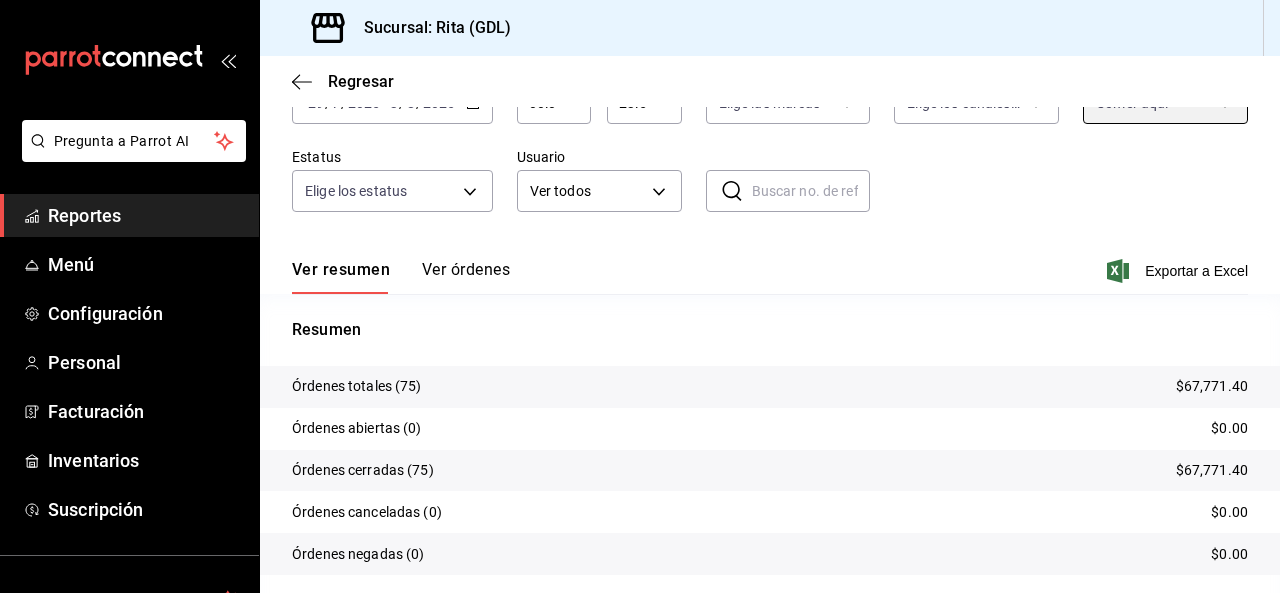 scroll, scrollTop: 192, scrollLeft: 0, axis: vertical 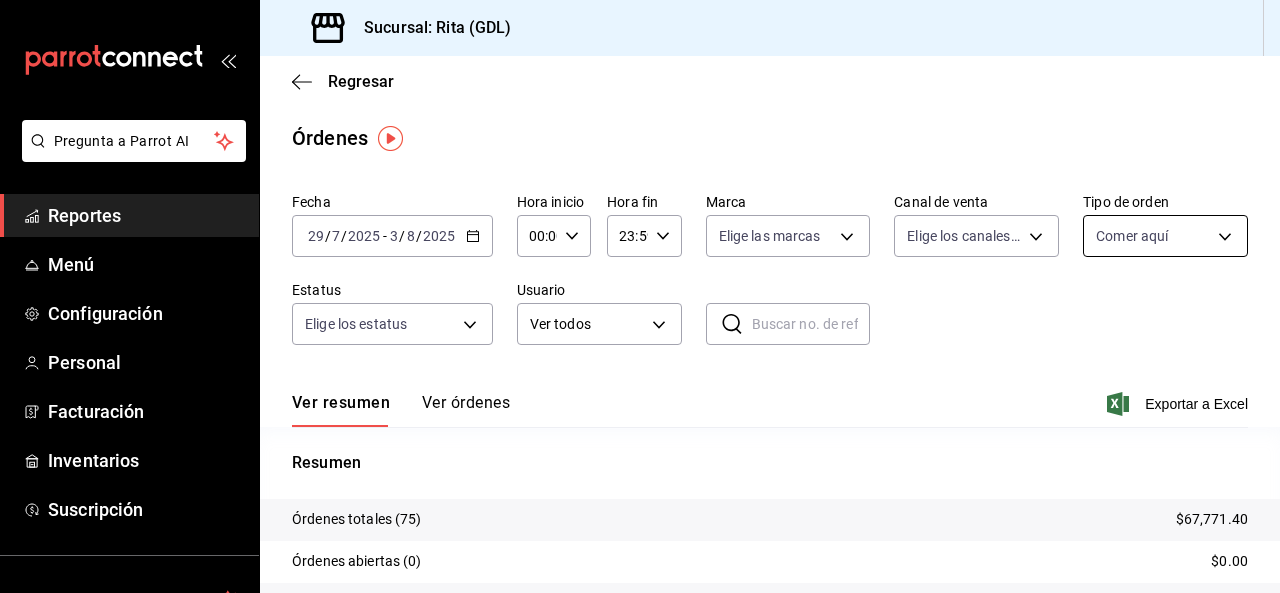 click on "Pregunta a Parrot AI Reportes   Menú   Configuración   Personal   Facturación   Inventarios   Suscripción   Ayuda Recomienda Parrot   [PERSON]   Sugerir nueva función   Sucursal: [CITY] ([STATE_CODE]) Regresar Órdenes Fecha 2025-07-29 29 / 7 / 2025 - 2025-08-03 3 / 8 / 2025 Hora inicio 00:00 Hora inicio Hora fin 23:59 Hora fin Marca Elige las marcas Canal de venta Elige los canales de venta Tipo de orden Comer aquí [ID] Estatus Elige los estatus Usuario Ver todos ALL ​ ​ Ver resumen Ver órdenes Exportar a Excel Resumen Órdenes totales (75) $67,771.40 Órdenes abiertas (0) $0.00 Órdenes cerradas (75) $67,771.40 Órdenes canceladas (0) $0.00 Órdenes negadas (0) $0.00 ¿Quieres ver el consumo promedio por orden y comensal? Ve al reporte de Ticket promedio Pregunta a Parrot AI Reportes   Menú   Configuración   Personal   Facturación   Inventarios   Suscripción   Ayuda Recomienda Parrot   [PERSON]   Sugerir nueva función   GANA 1 MES GRATIS EN TU SUSCRIPCIÓN AQUÍ" at bounding box center [640, 296] 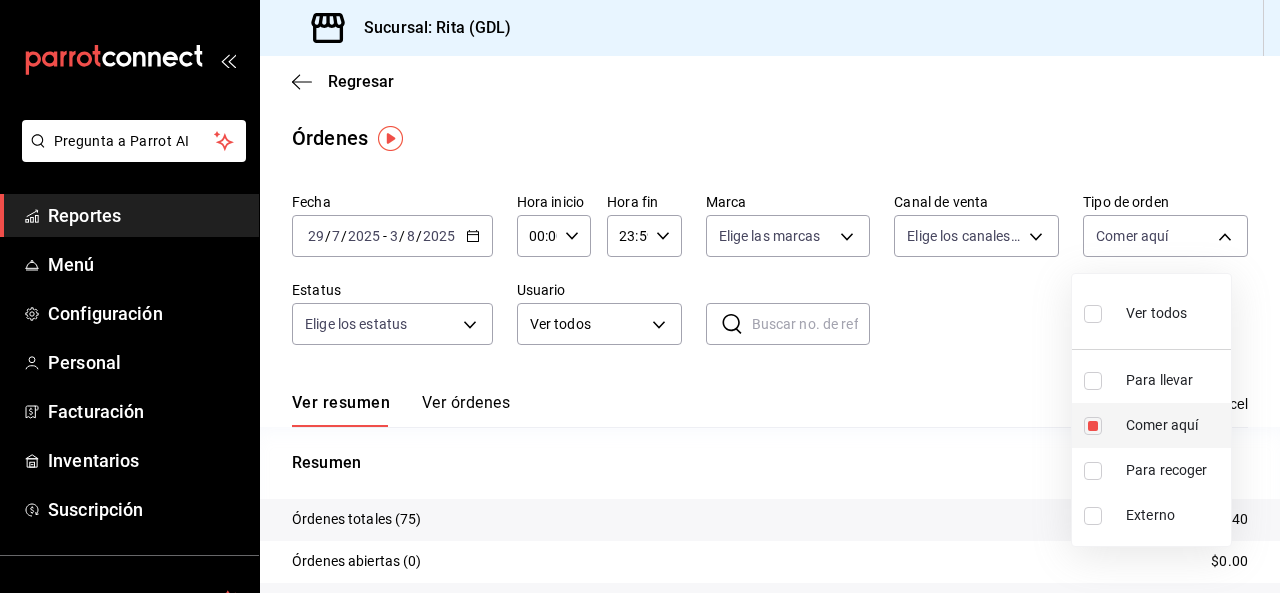 click at bounding box center [1097, 426] 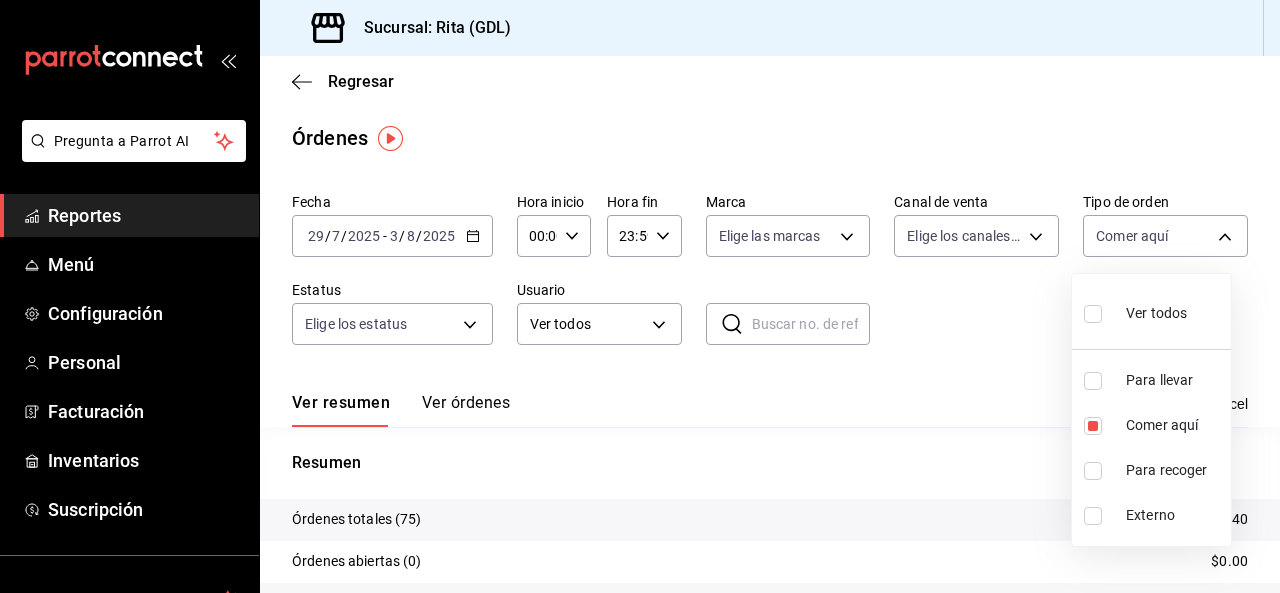 type on "[ID]" 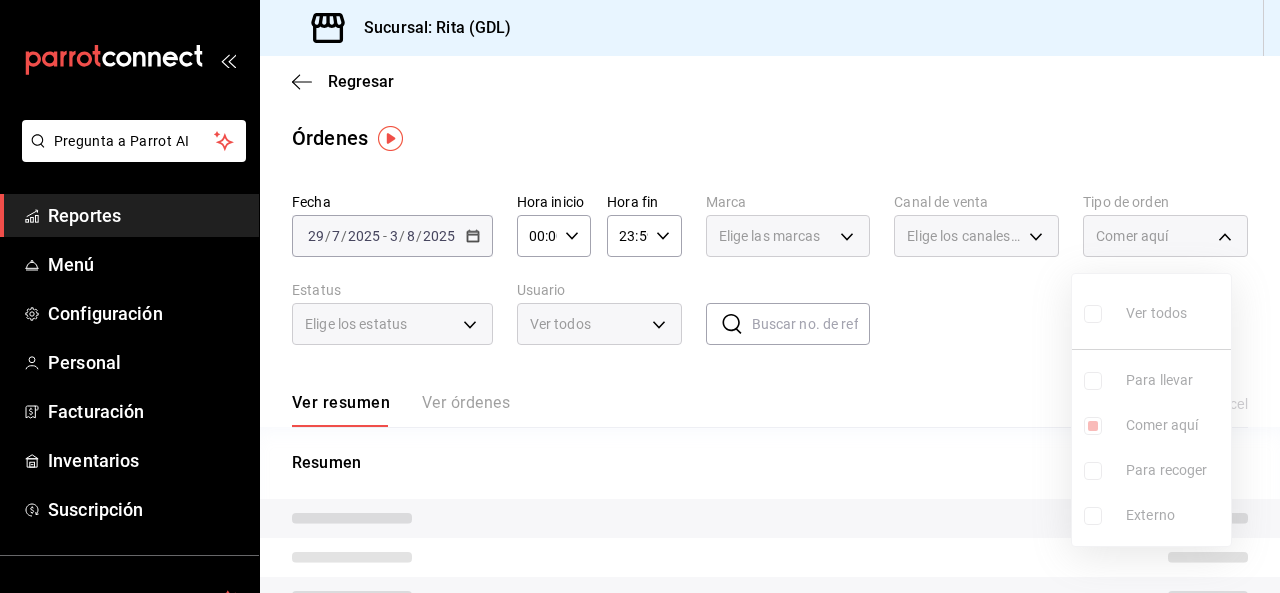 click on "Ver todos Para llevar Comer aquí Para recoger Externo" at bounding box center [1151, 410] 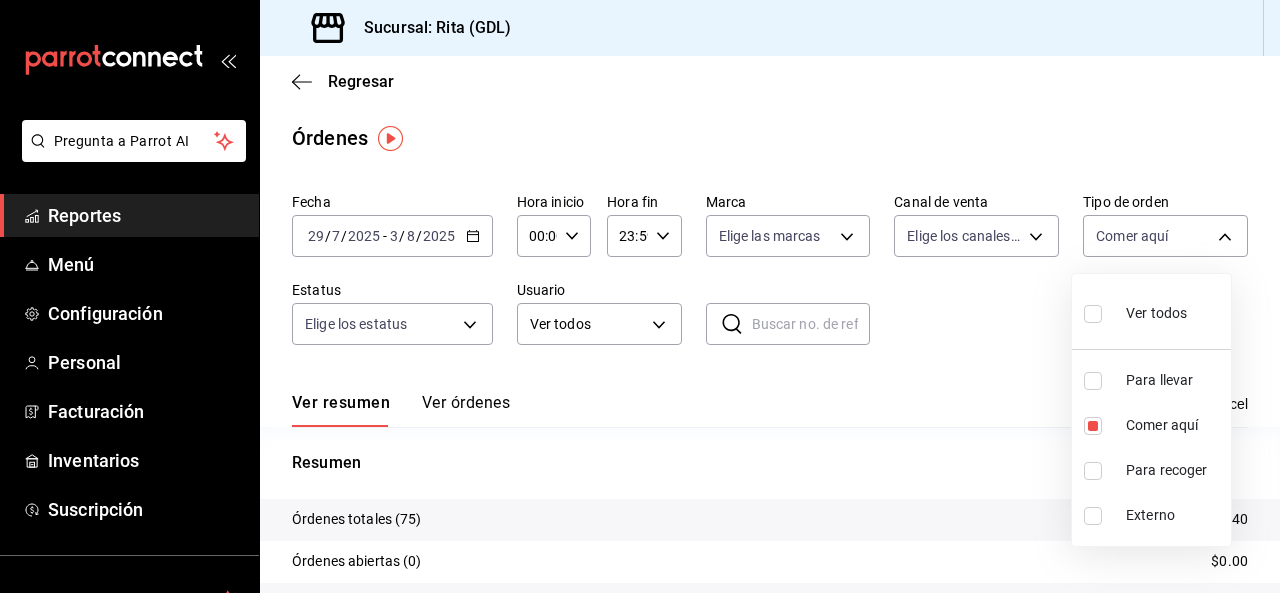 click at bounding box center (1093, 381) 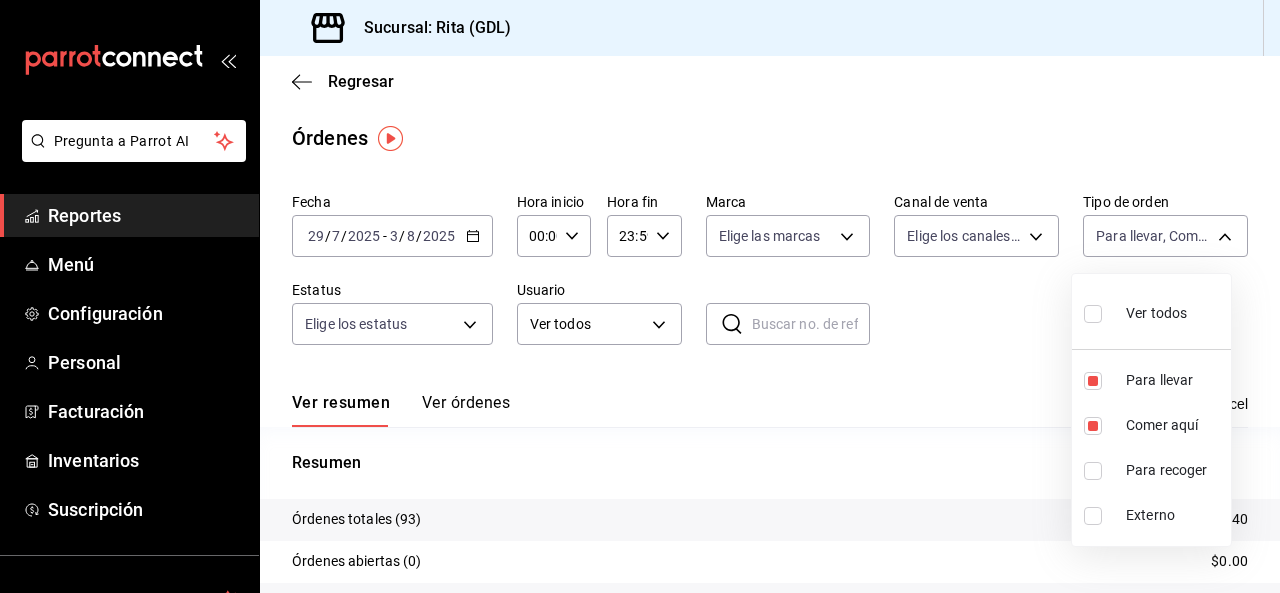 click at bounding box center (1093, 426) 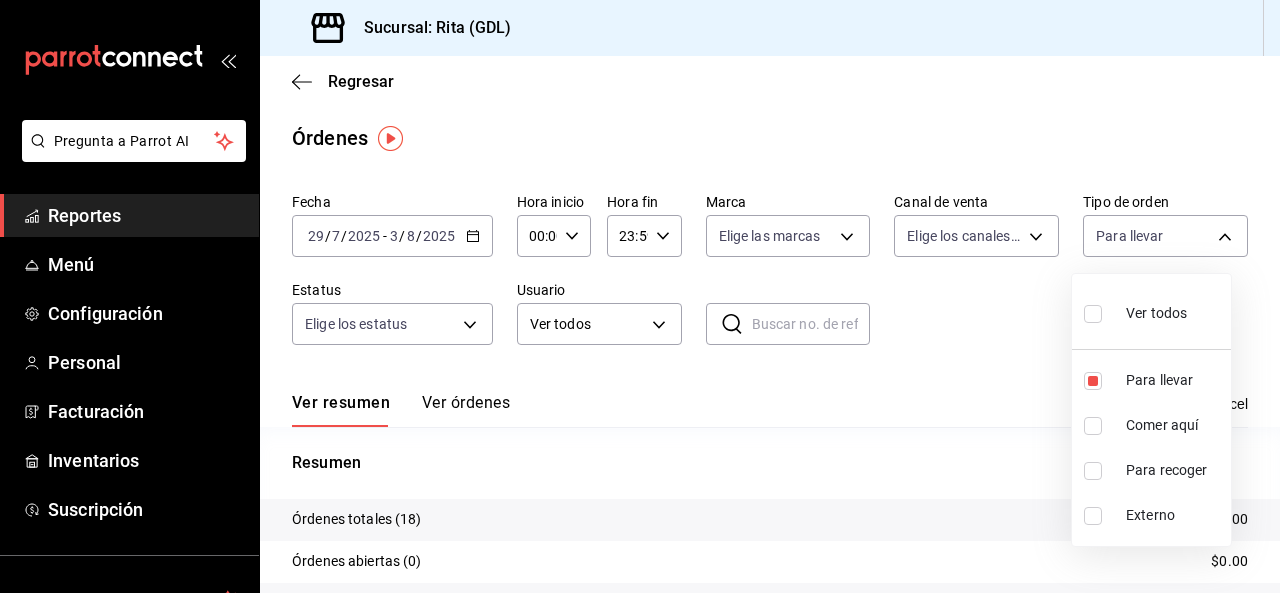 click at bounding box center (640, 296) 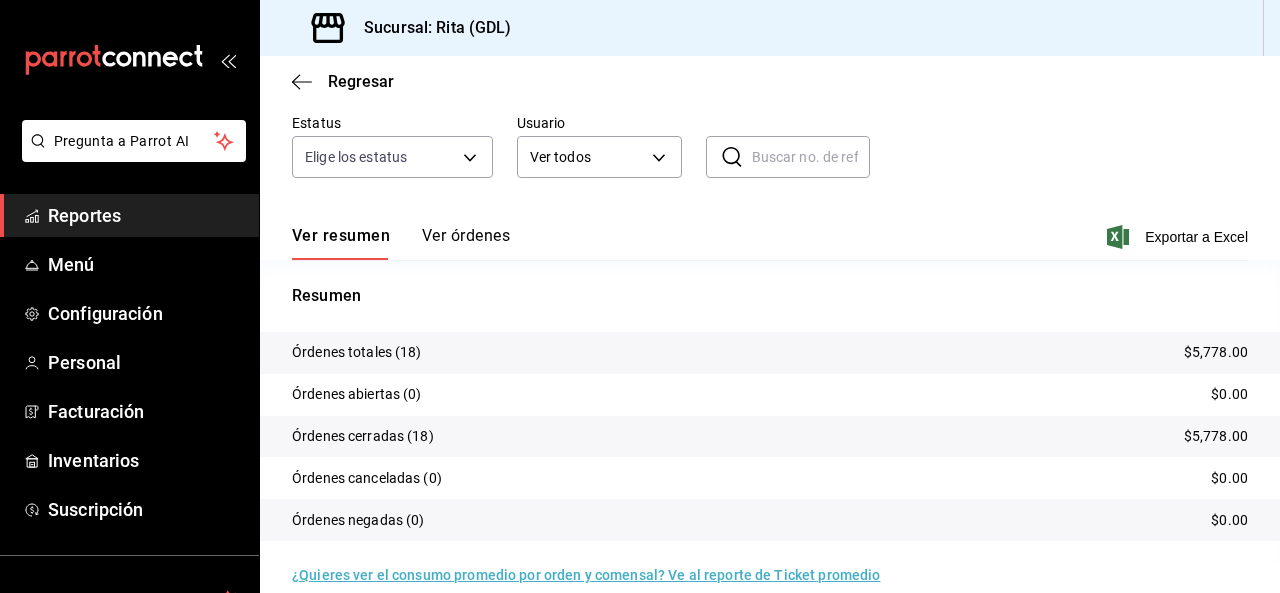 scroll, scrollTop: 192, scrollLeft: 0, axis: vertical 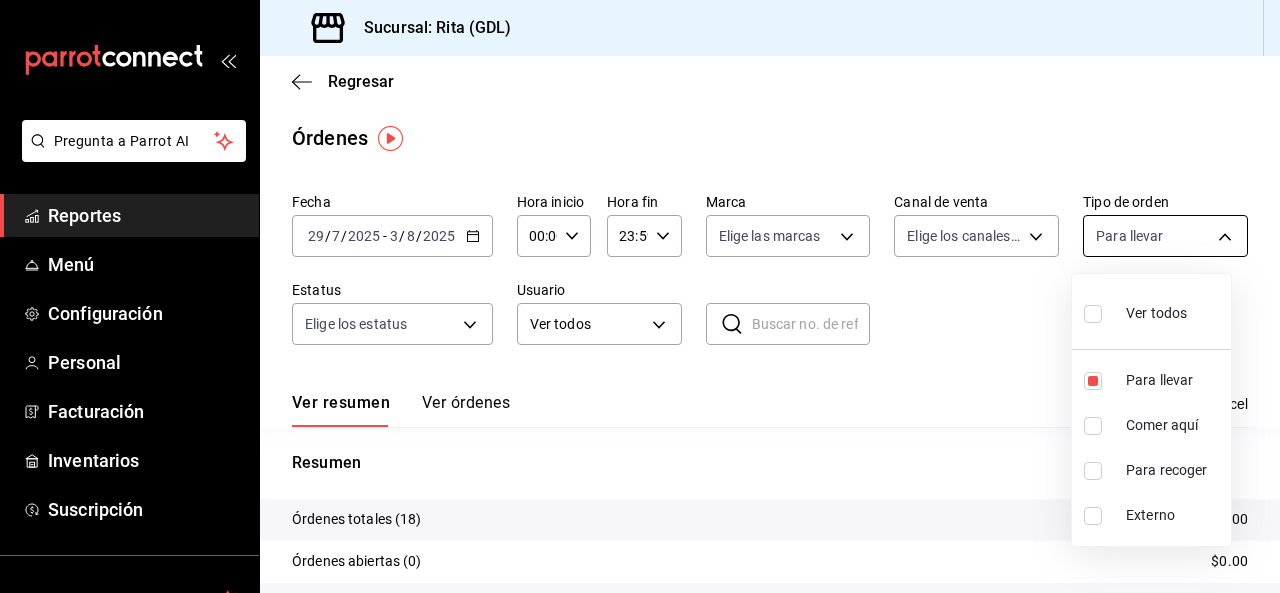 click on "Pregunta a Parrot AI Reportes   Menú   Configuración   Personal   Facturación   Inventarios   Suscripción   Ayuda Recomienda Parrot   [PERSON]   Sugerir nueva función   Sucursal: [CITY] ([STATE_CODE]) Regresar Órdenes Fecha 2025-07-29 29 / 7 / 2025 - 2025-08-03 3 / 8 / 2025 Hora inicio 00:00 Hora inicio Hora fin 23:59 Hora fin Marca Elige las marcas Canal de venta Elige los canales de venta Tipo de orden Para llevar [ID] Estatus Elige los estatus Usuario Ver todos ALL ​ ​ Ver resumen Ver órdenes Exportar a Excel Resumen Órdenes totales (18) $5,778.00 Órdenes abiertas (0) $0.00 Órdenes cerradas (18) $5,778.00 Órdenes canceladas (0) $0.00 Órdenes negadas (0) $0.00 ¿Quieres ver el consumo promedio por orden y comensal? Ve al reporte de Ticket promedio Pregunta a Parrot AI Reportes   Menú   Configuración   Personal   Facturación   Inventarios   Suscripción   Ayuda Recomienda Parrot   [PERSON]   Sugerir nueva función   GANA 1 MES GRATIS EN TU SUSCRIPCIÓN AQUÍ" at bounding box center (640, 296) 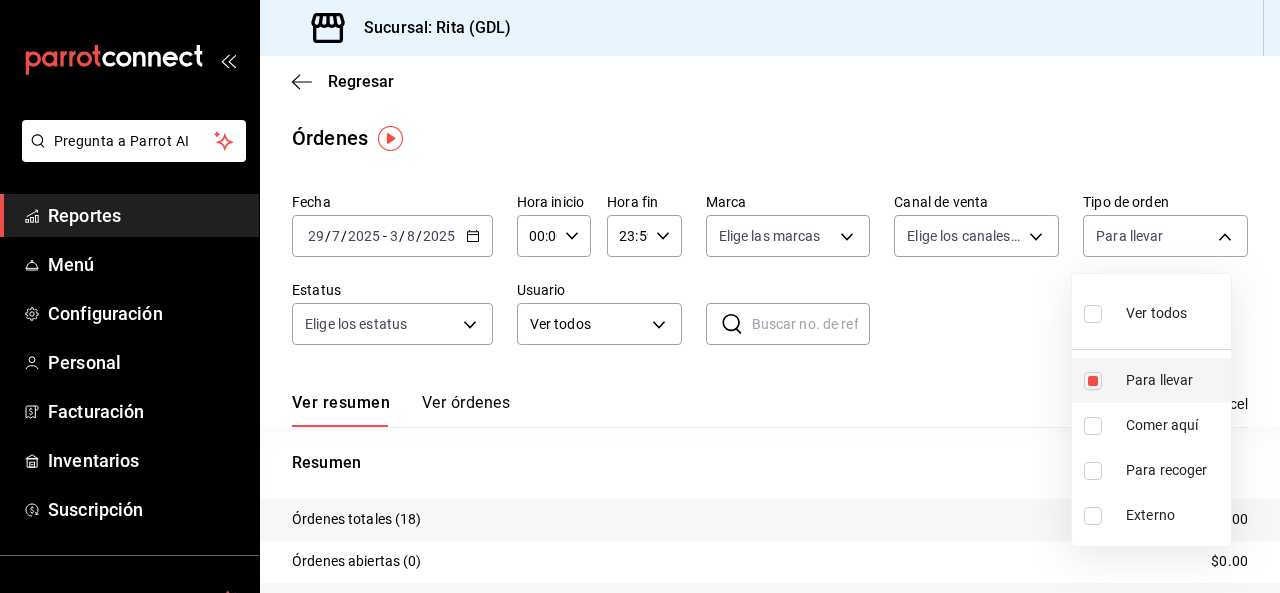 click at bounding box center (1093, 381) 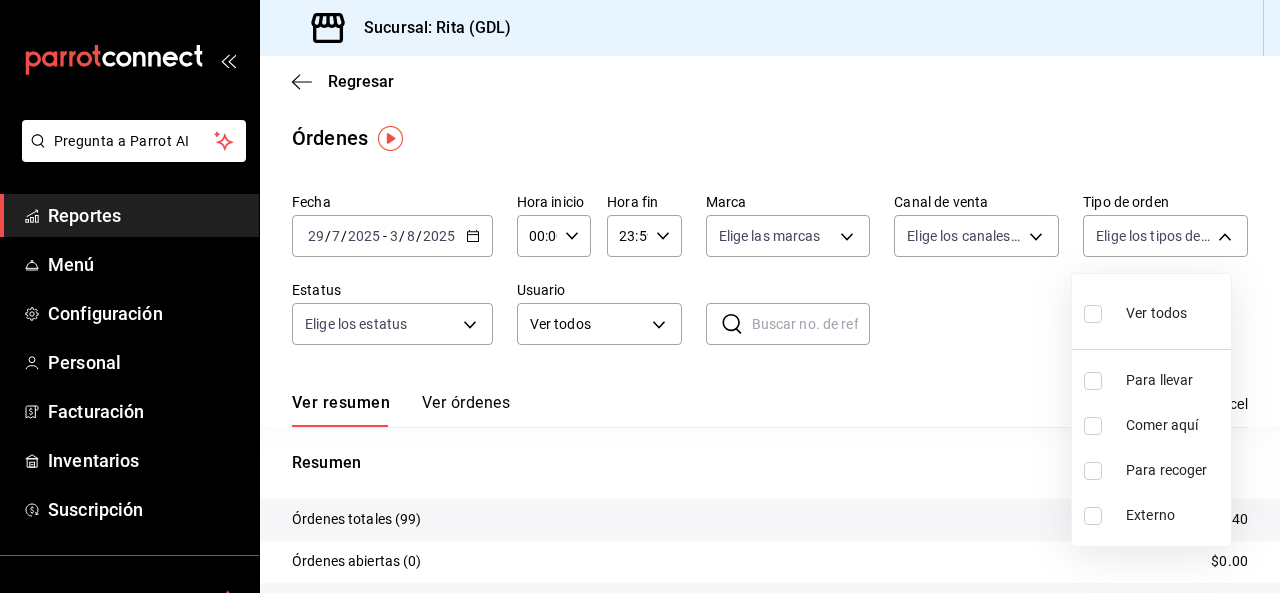 click at bounding box center (1093, 471) 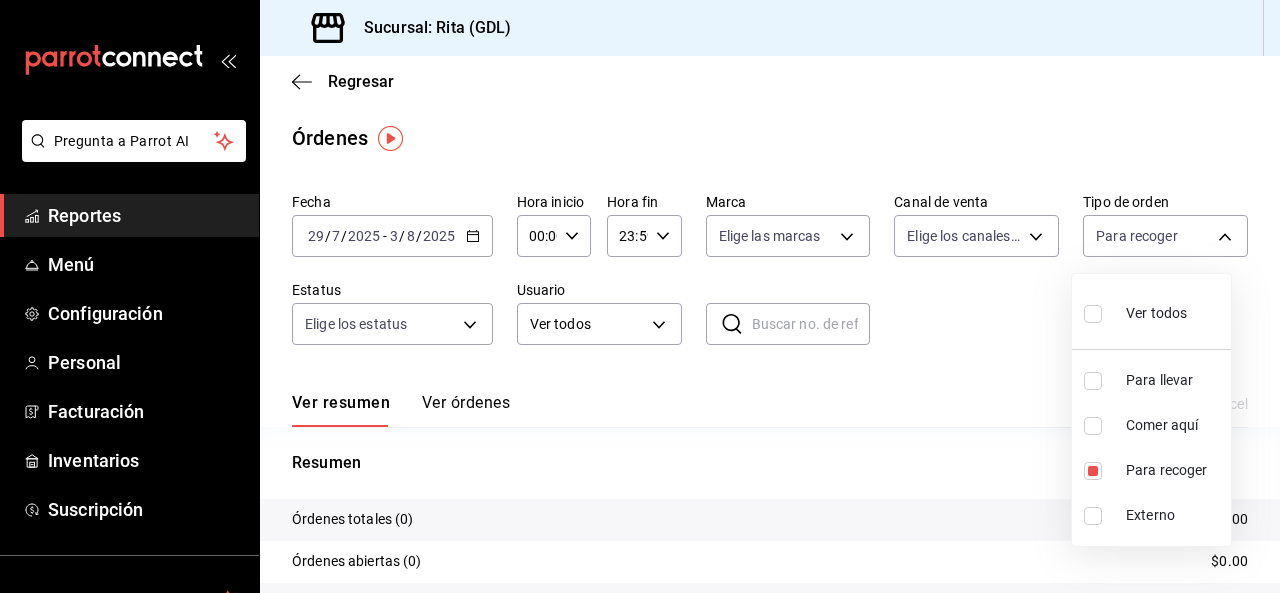 click at bounding box center (640, 296) 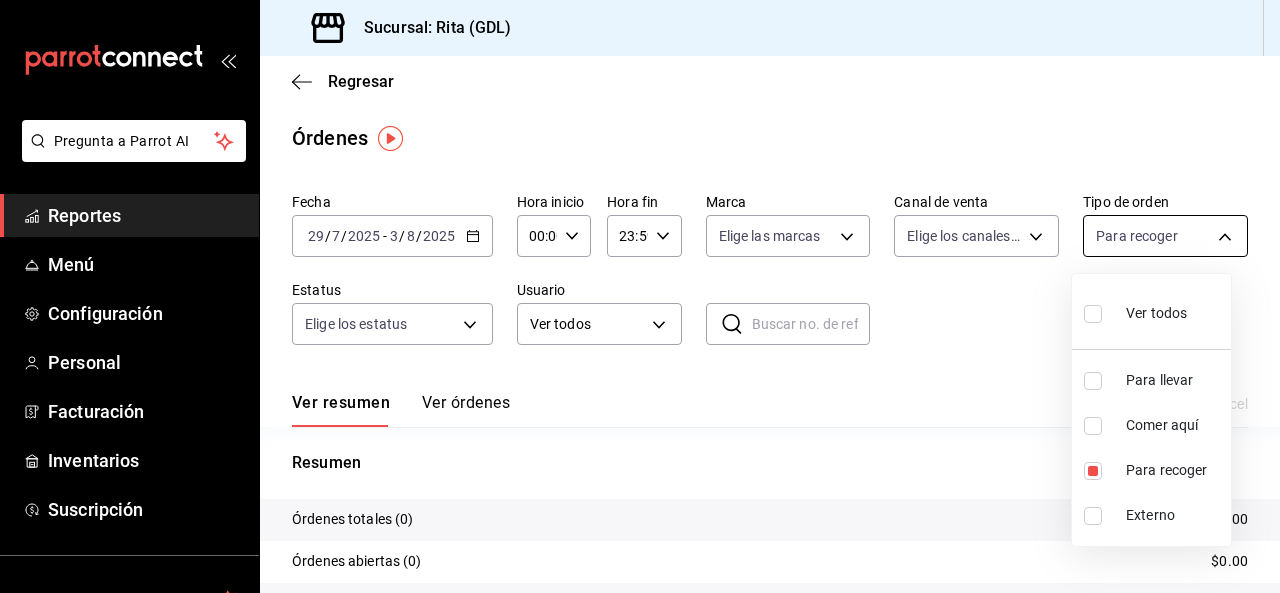 click on "Pregunta a Parrot AI Reportes   Menú   Configuración   Personal   Facturación   Inventarios   Suscripción   Ayuda Recomienda Parrot   [PERSON]   Sugerir nueva función   Sucursal: [CITY] ([STATE_CODE]) Regresar Órdenes Fecha 2025-07-29 29 / 7 / 2025 - 2025-08-03 3 / 8 / 2025 Hora inicio 00:00 Hora inicio Hora fin 23:59 Hora fin Marca Elige las marcas Canal de venta Elige los canales de venta Tipo de orden Para recoger [ID] Estatus Elige los estatus Usuario Ver todos ALL ​ ​ Ver resumen Ver órdenes Exportar a Excel Resumen Órdenes totales (0) $0.00 Órdenes abiertas (0) $0.00 Órdenes cerradas (0) $0.00 Órdenes canceladas (0) $0.00 Órdenes negadas (0) $0.00 ¿Quieres ver el consumo promedio por orden y comensal? Ve al reporte de Ticket promedio Pregunta a Parrot AI Reportes   Menú   Configuración   Personal   Facturación   Inventarios   Suscripción   Ayuda Recomienda Parrot   [PERSON]   Sugerir nueva función   GANA 1 MES GRATIS EN TU SUSCRIPCIÓN AQUÍ Ir a video" at bounding box center [640, 296] 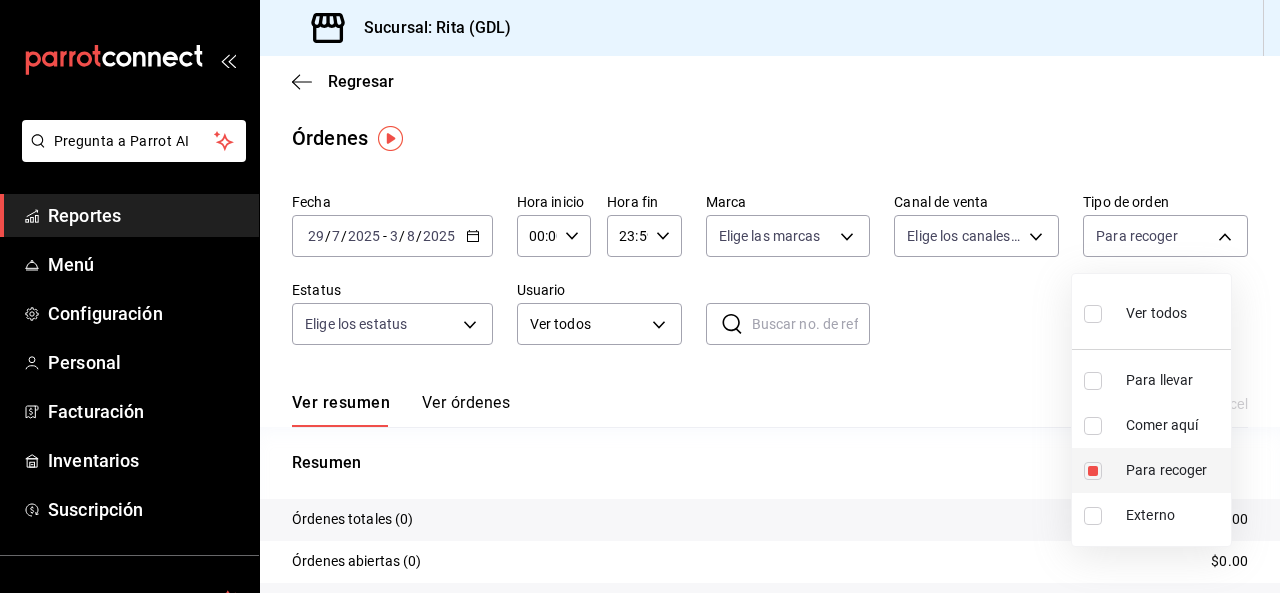 click at bounding box center (1093, 471) 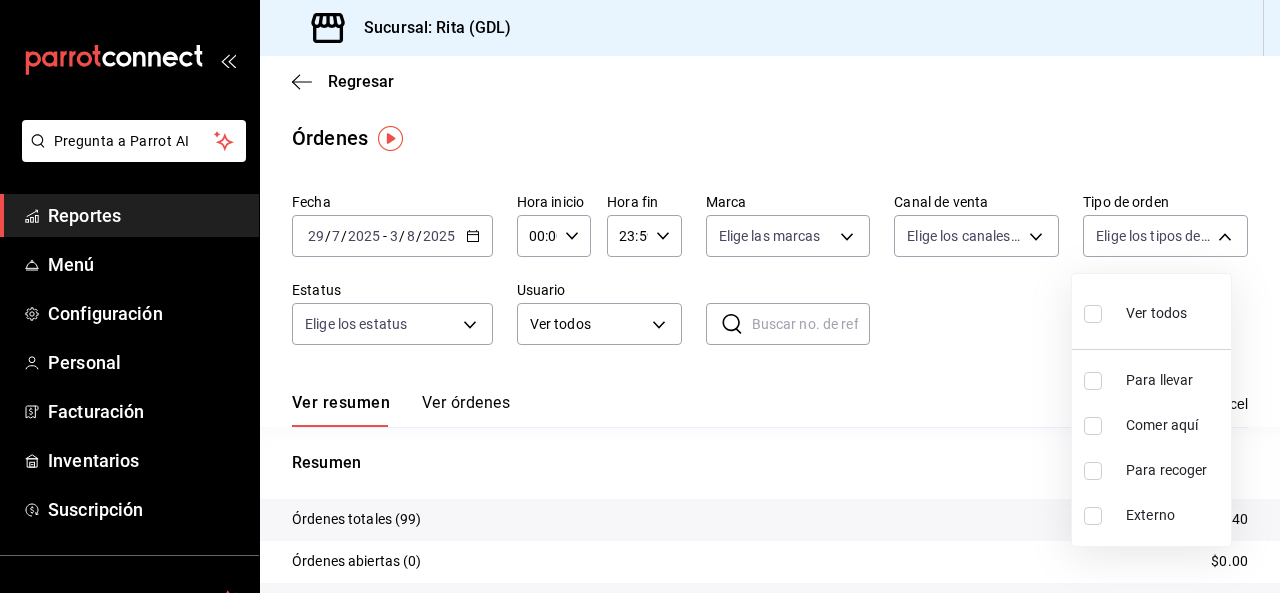 click at bounding box center [1093, 516] 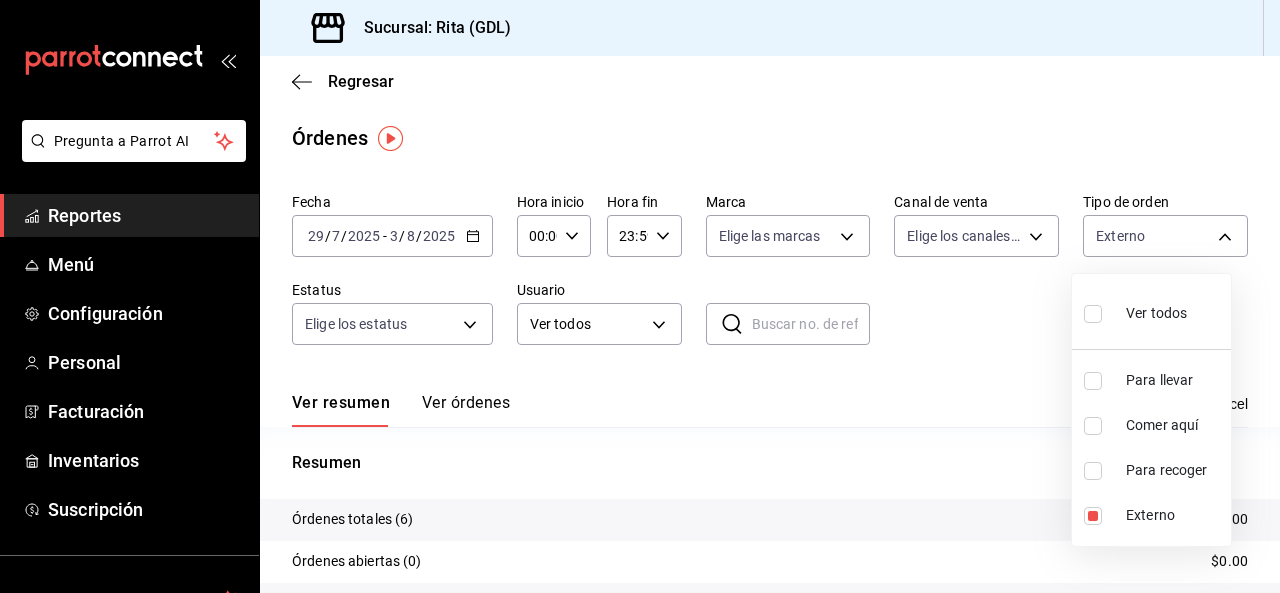click at bounding box center [640, 296] 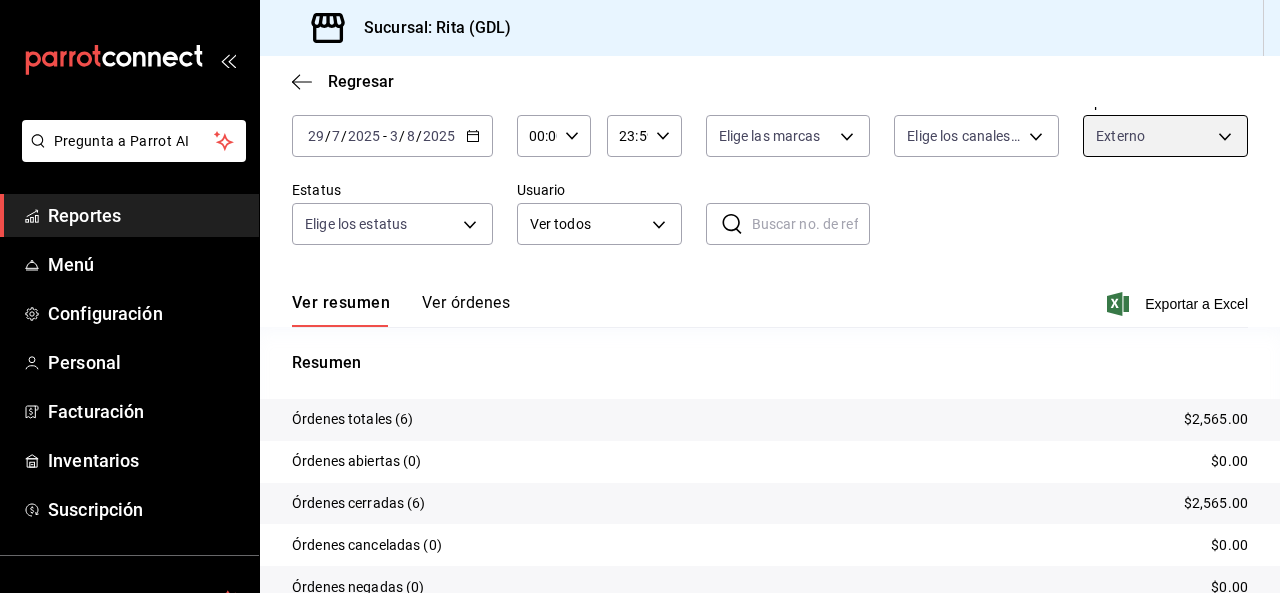 scroll, scrollTop: 192, scrollLeft: 0, axis: vertical 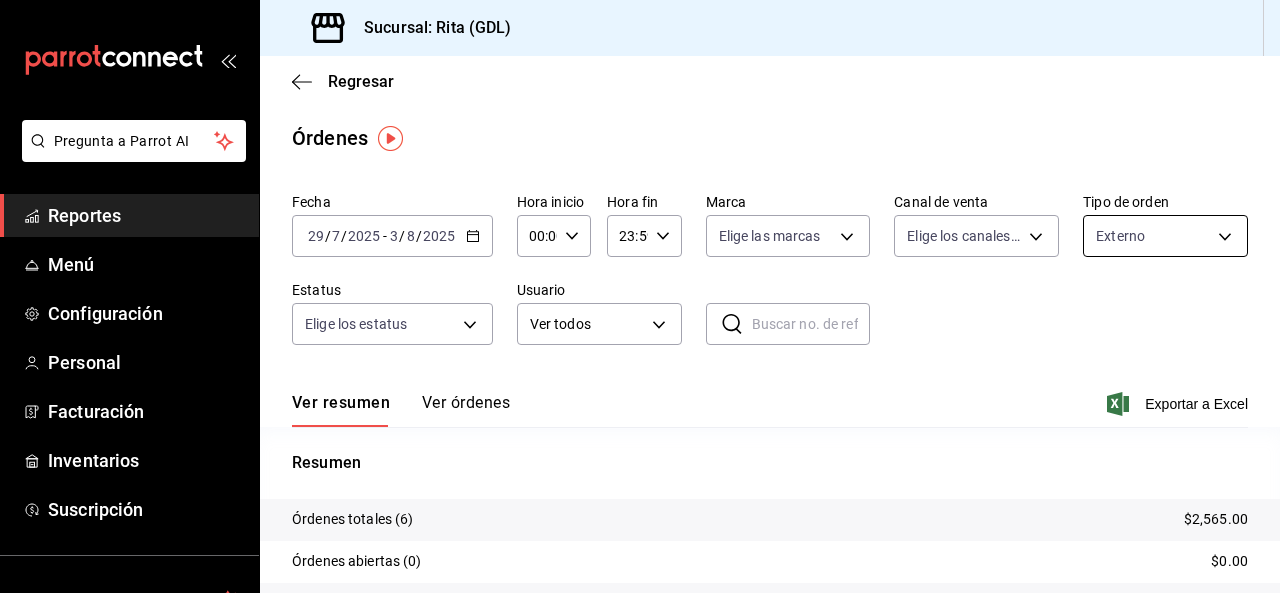 click on "Pregunta a Parrot AI Reportes   Menú   Configuración   Personal   Facturación   Inventarios   Suscripción   Ayuda Recomienda Parrot   [PERSON]   Sugerir nueva función   Sucursal: [CITY] ([STATE_CODE]) Regresar Órdenes Fecha 2025-07-29 29 / 7 / 2025 - 2025-08-03 3 / 8 / 2025 Hora inicio 00:00 Hora inicio Hora fin 23:59 Hora fin Marca Elige las marcas Canal de venta Elige los canales de venta Tipo de orden Externo EXTERNAL Estatus Elige los estatus Usuario Ver todos ALL ​ ​ Ver resumen Ver órdenes Exportar a Excel Resumen Órdenes totales (6) $2,565.00 Órdenes abiertas (0) $0.00 Órdenes cerradas (6) $2,565.00 Órdenes canceladas (0) $0.00 Órdenes negadas (0) $0.00 ¿Quieres ver el consumo promedio por orden y comensal? Ve al reporte de Ticket promedio Pregunta a Parrot AI Reportes   Menú   Configuración   Personal   Facturación   Inventarios   Suscripción   Ayuda Recomienda Parrot   [PERSON]   Sugerir nueva función   GANA 1 MES GRATIS EN TU SUSCRIPCIÓN AQUÍ Ver video tutorial Ir a video" at bounding box center (640, 296) 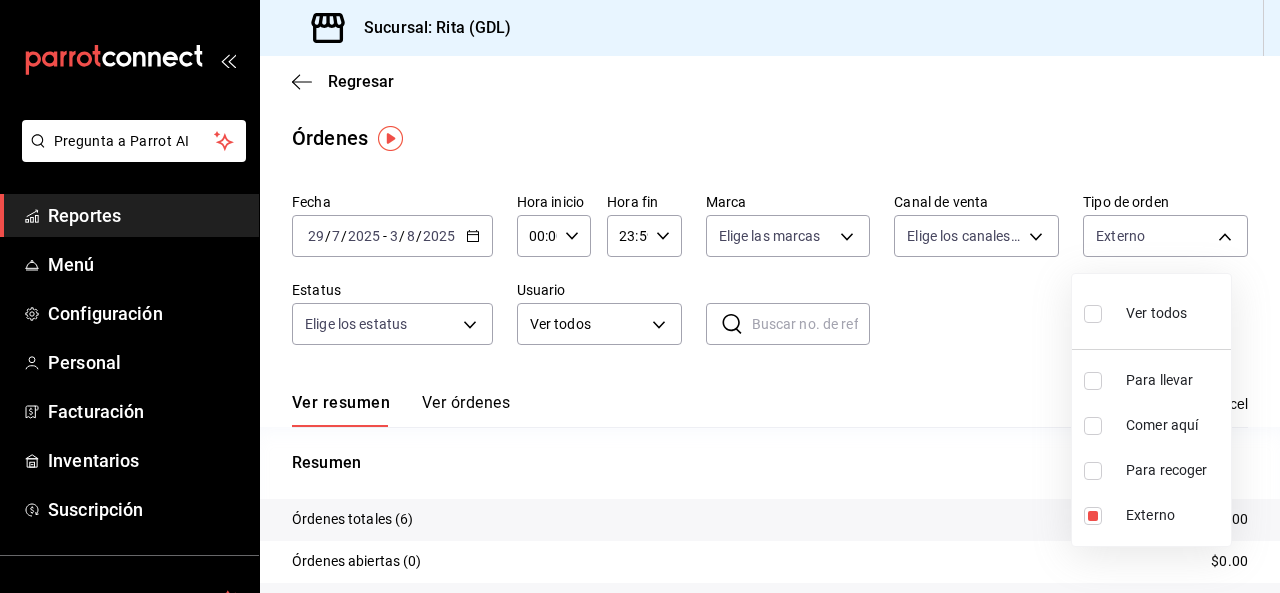 click on "Ver todos" at bounding box center [1135, 311] 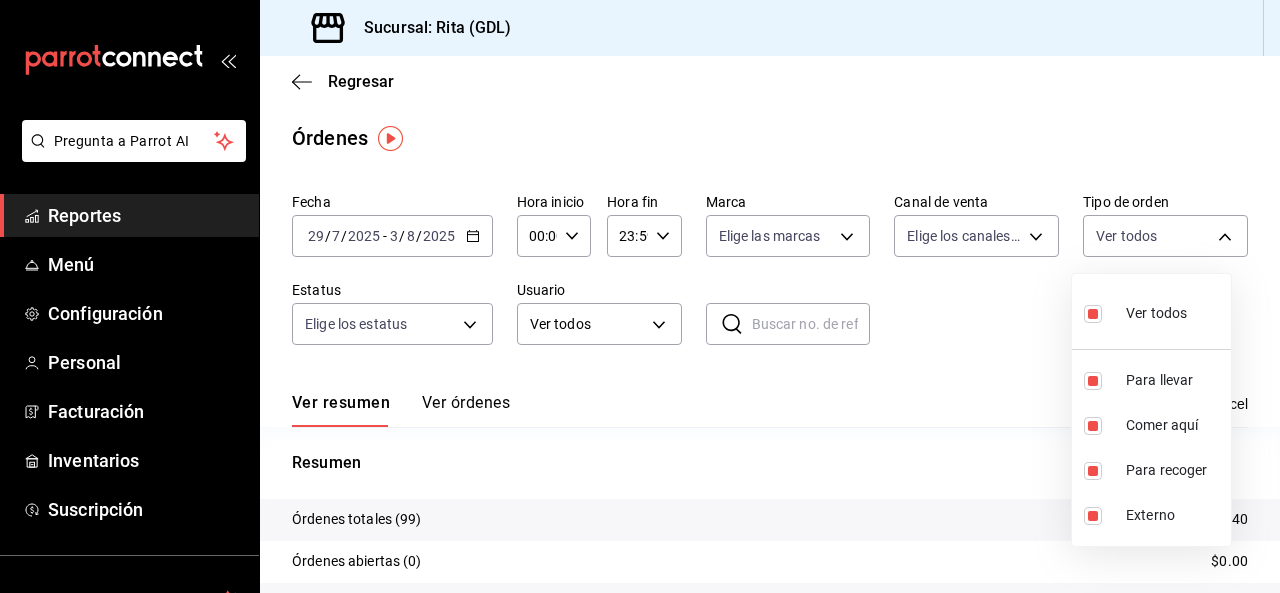 click at bounding box center [640, 296] 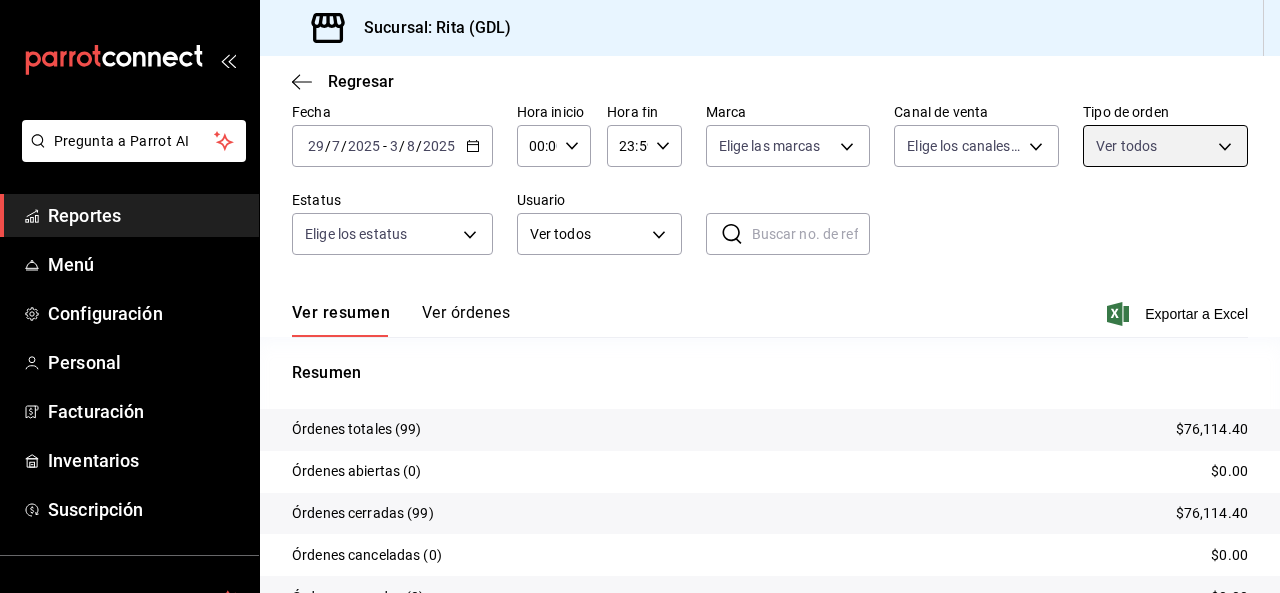 scroll, scrollTop: 192, scrollLeft: 0, axis: vertical 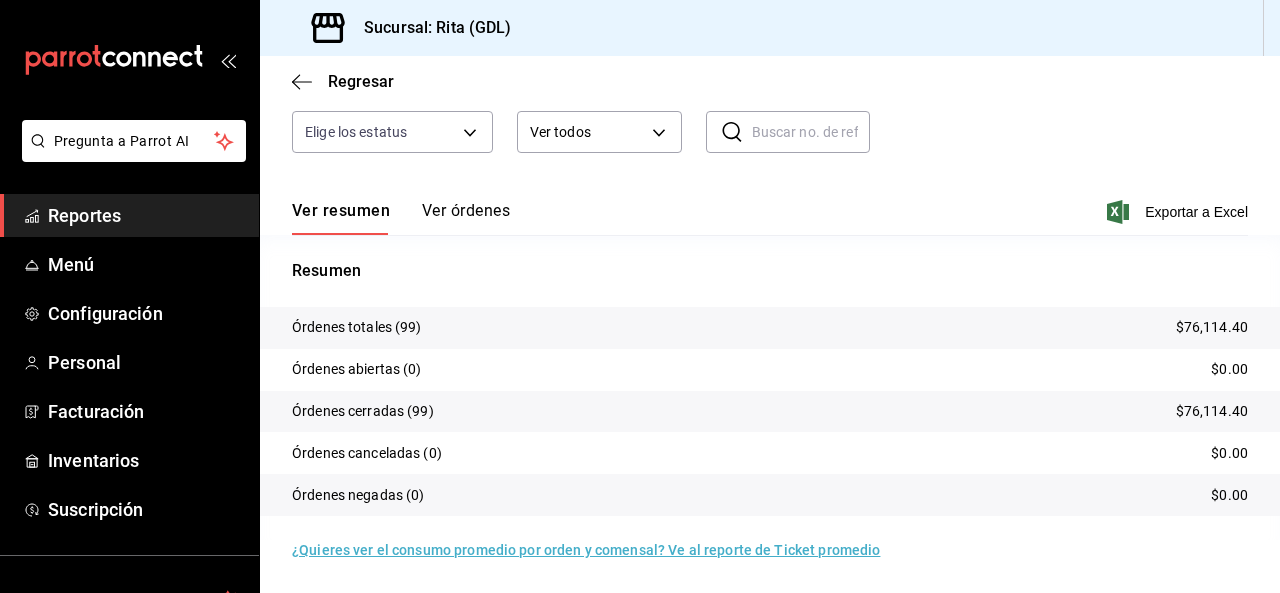 click on "Ver órdenes" at bounding box center [466, 218] 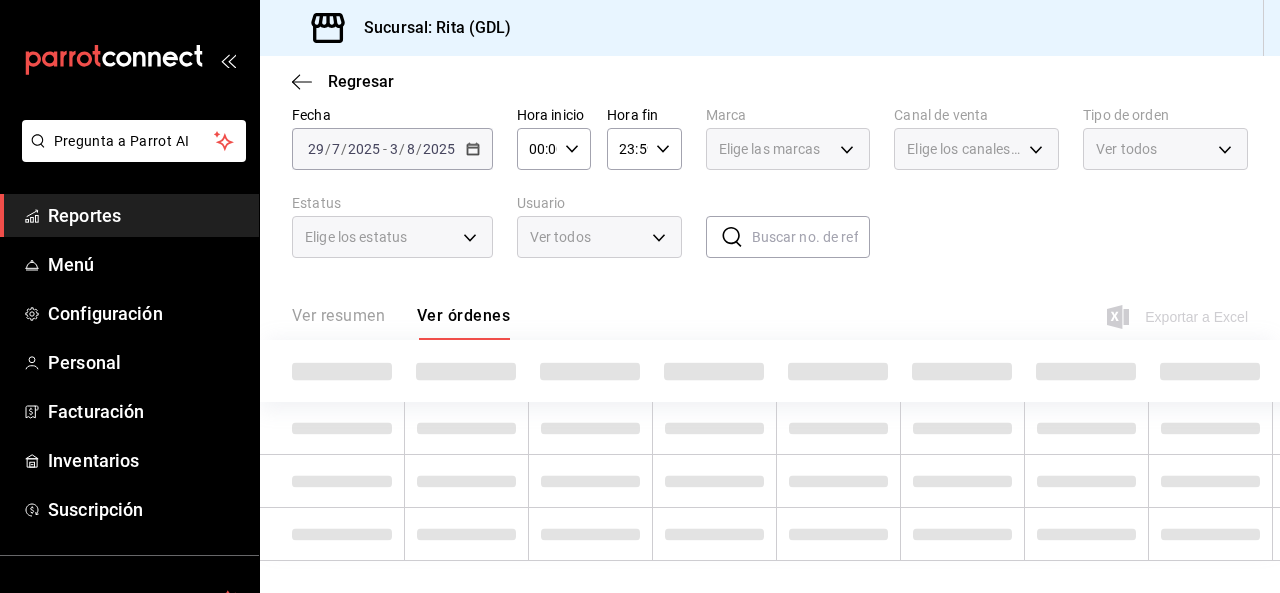 scroll, scrollTop: 101, scrollLeft: 0, axis: vertical 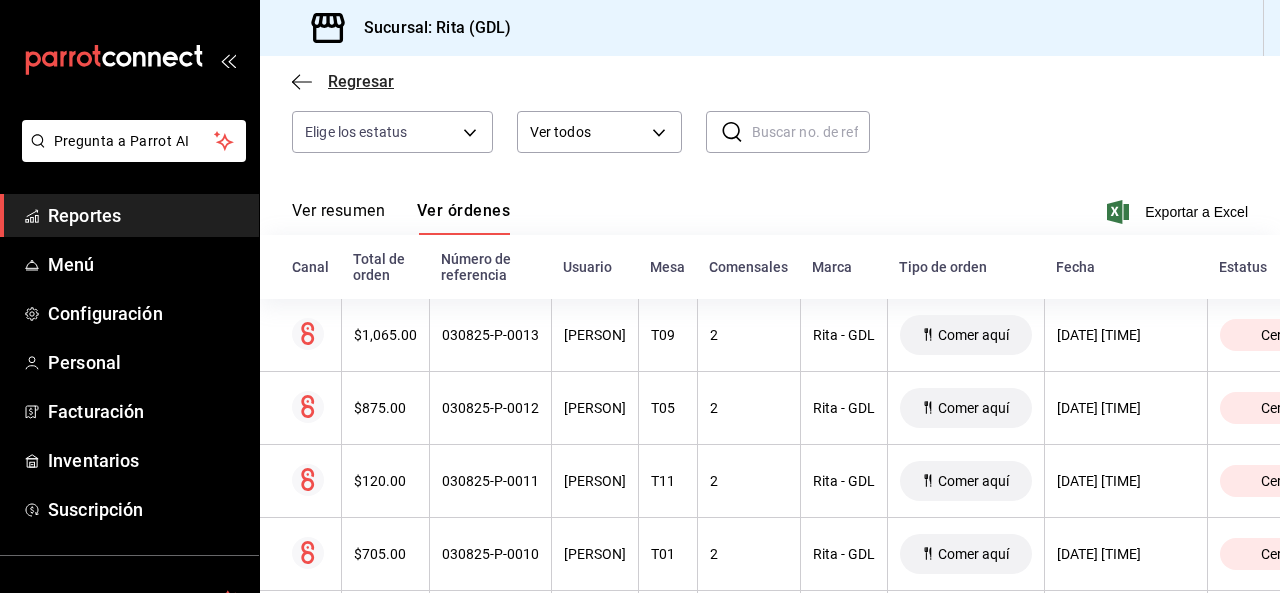 click 